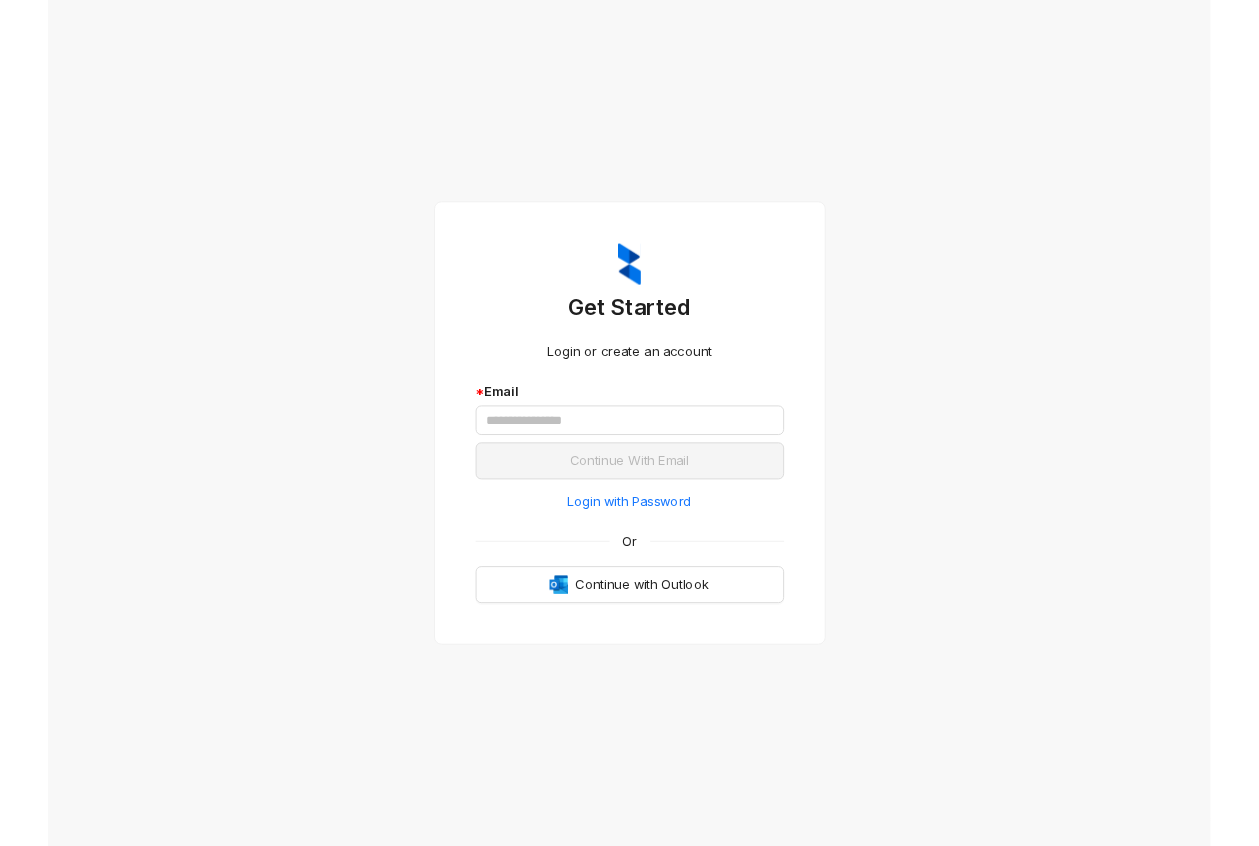 scroll, scrollTop: 0, scrollLeft: 0, axis: both 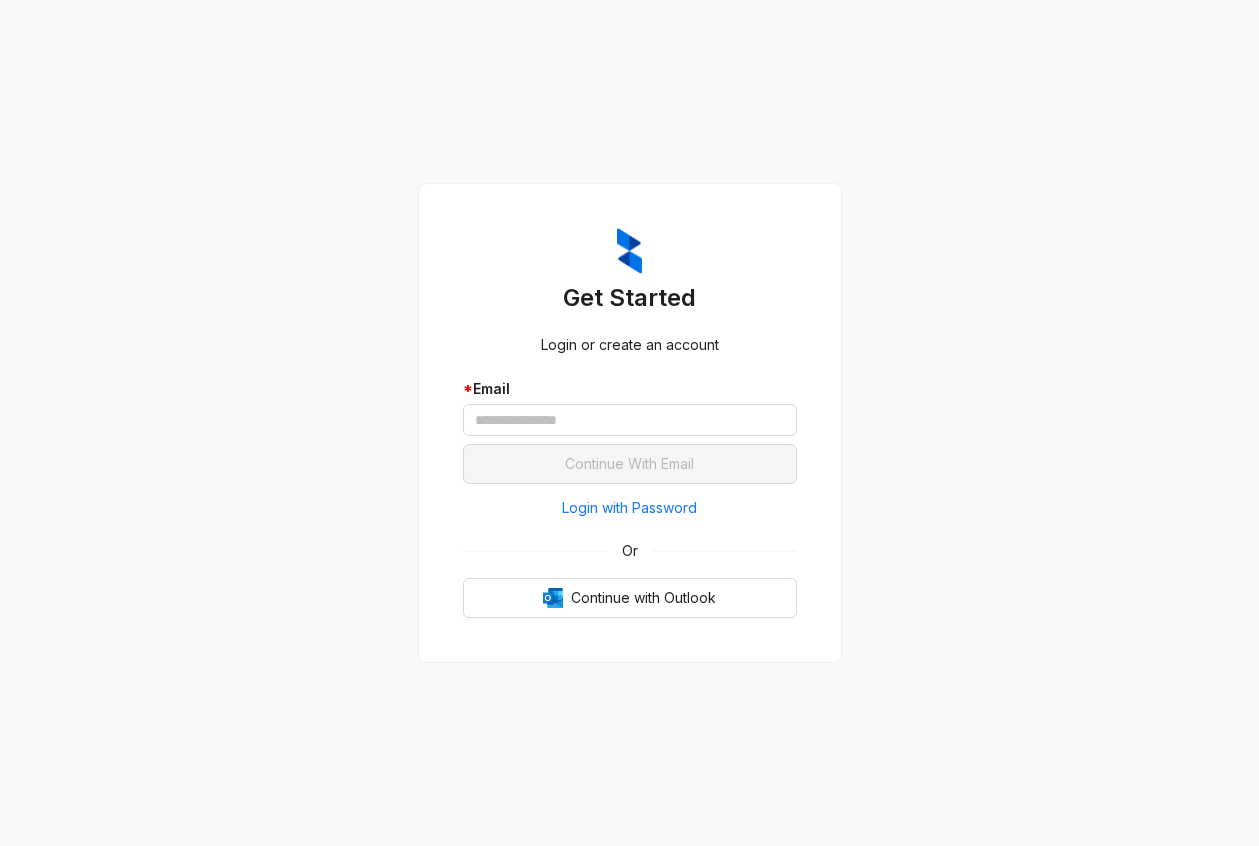 click on "Get Started Login or create an account *  Email Continue With Email Login with Password Or Continue with Outlook" at bounding box center (629, 423) 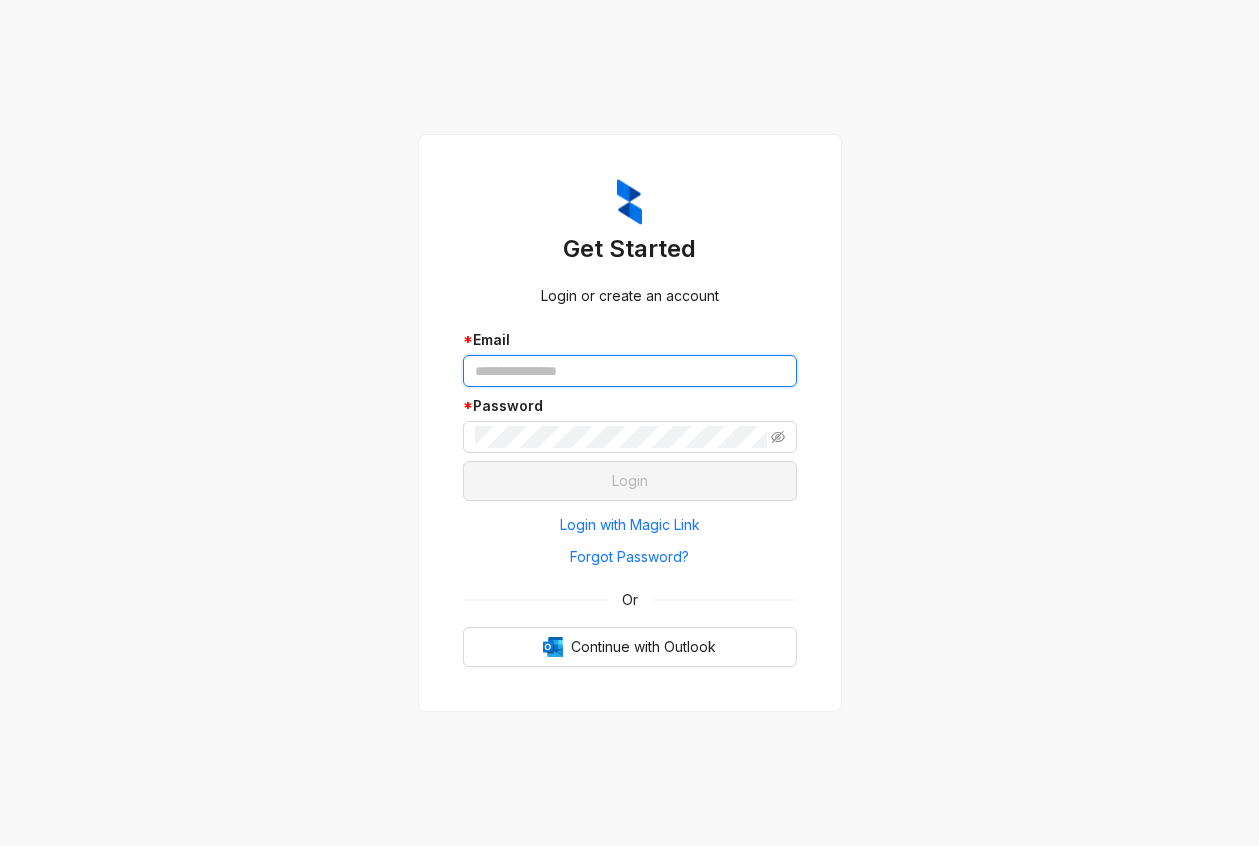 click at bounding box center [630, 371] 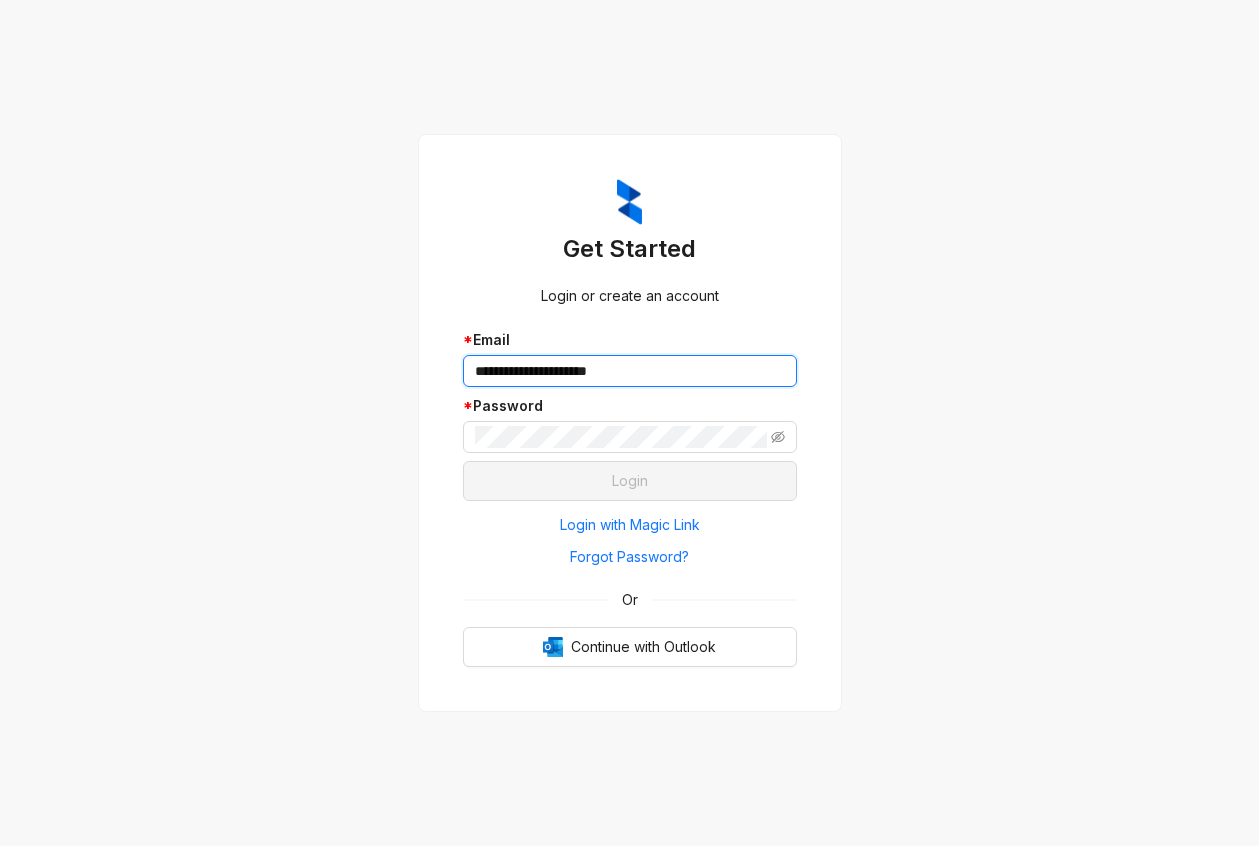 type on "**********" 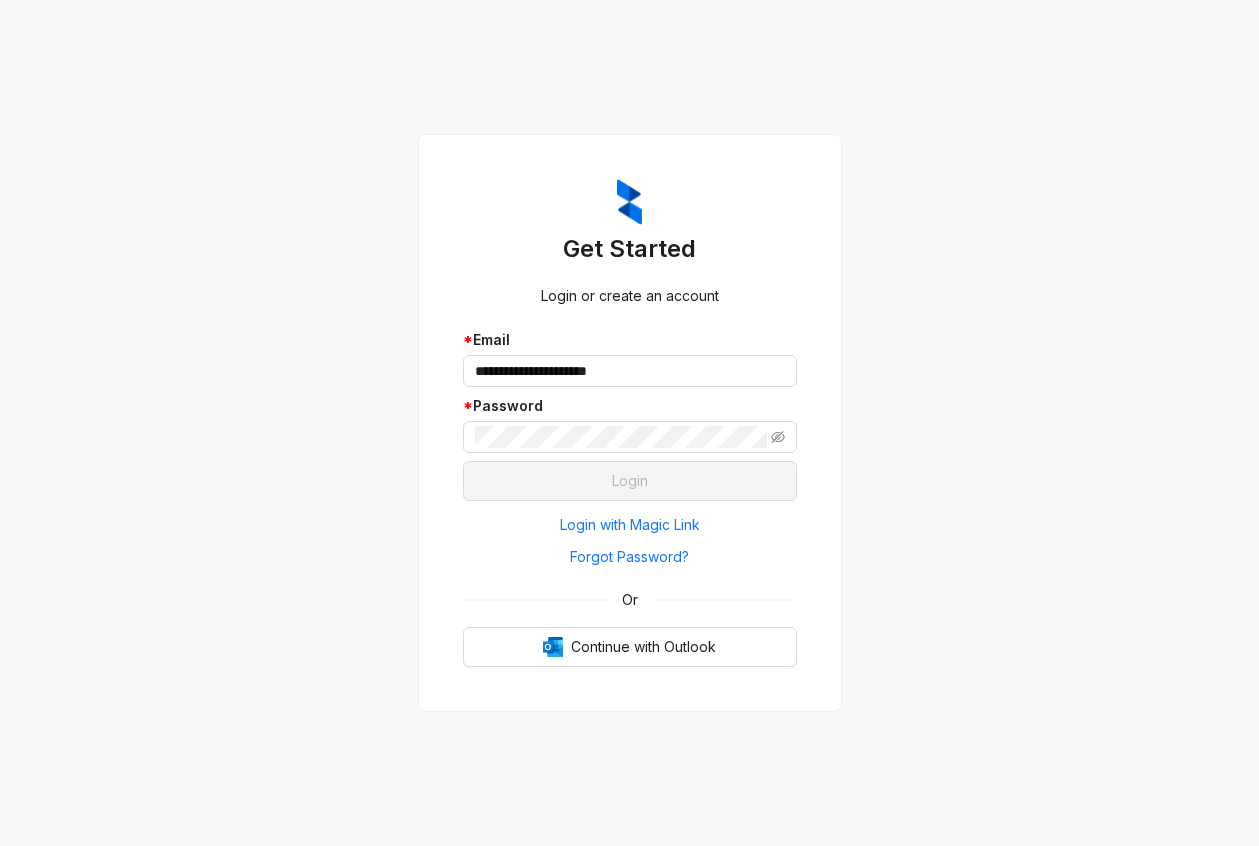 click on "**********" at bounding box center (629, 423) 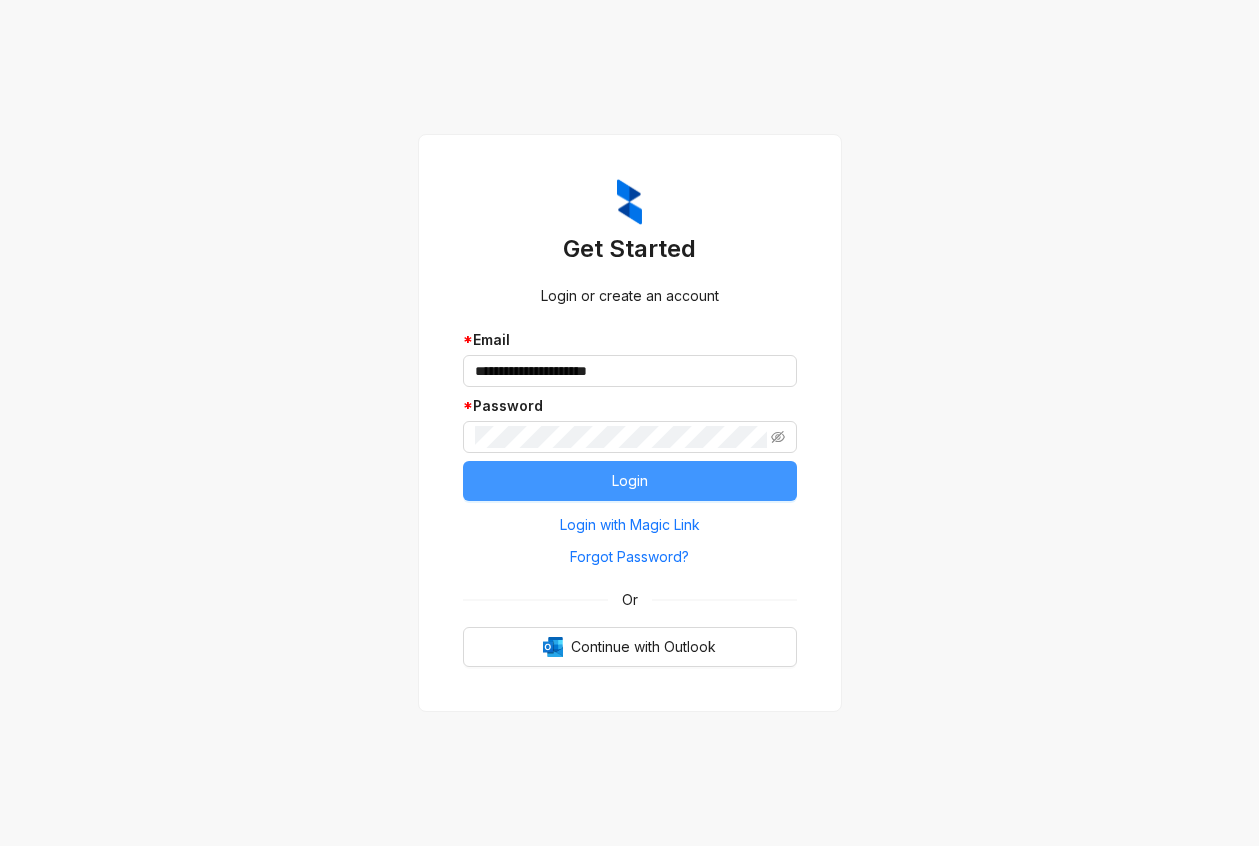 click on "Login" at bounding box center [630, 481] 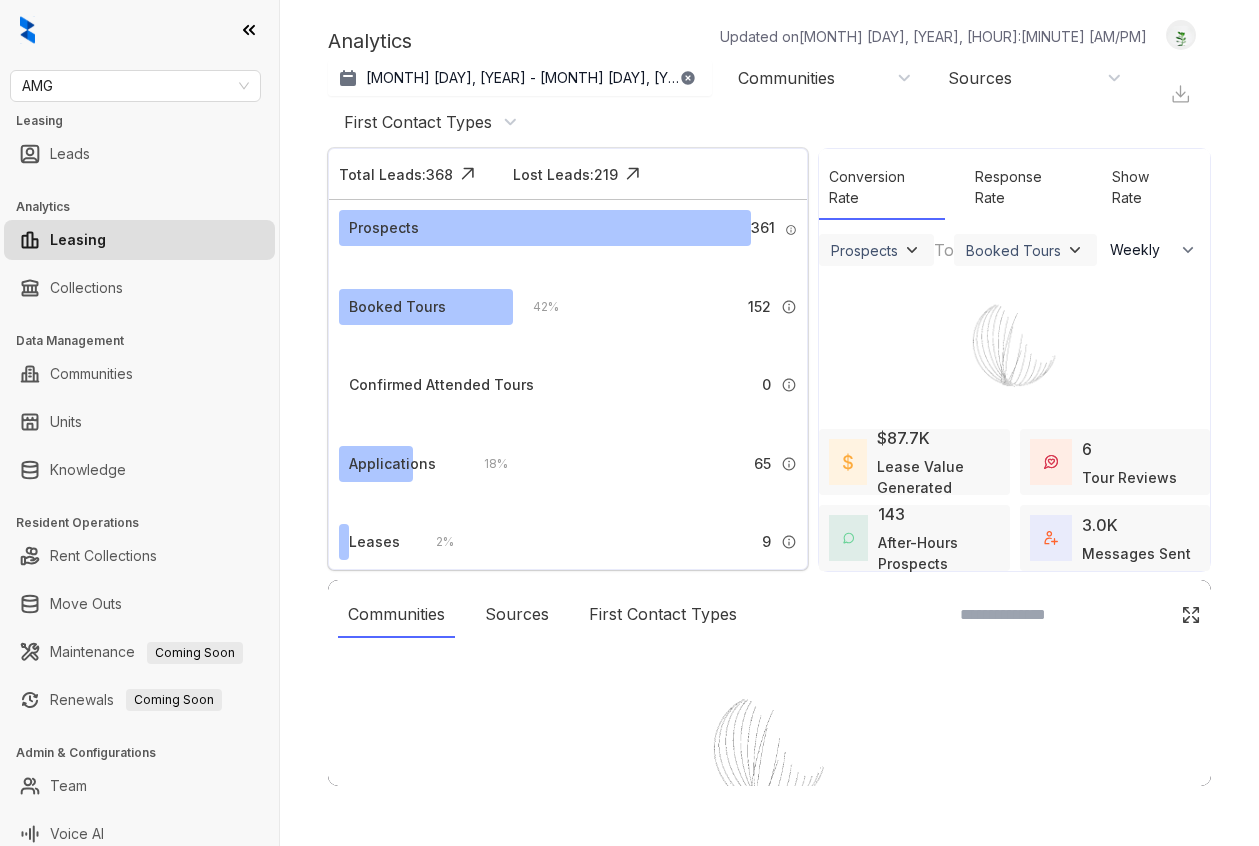 select on "******" 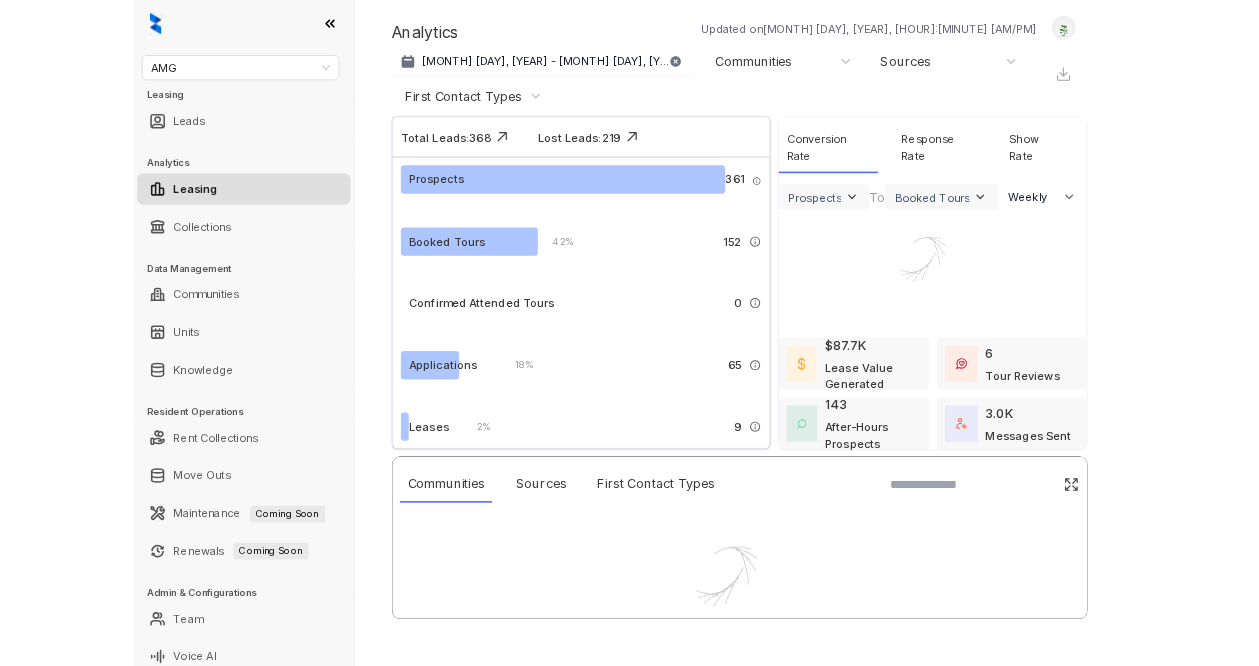 scroll, scrollTop: 0, scrollLeft: 0, axis: both 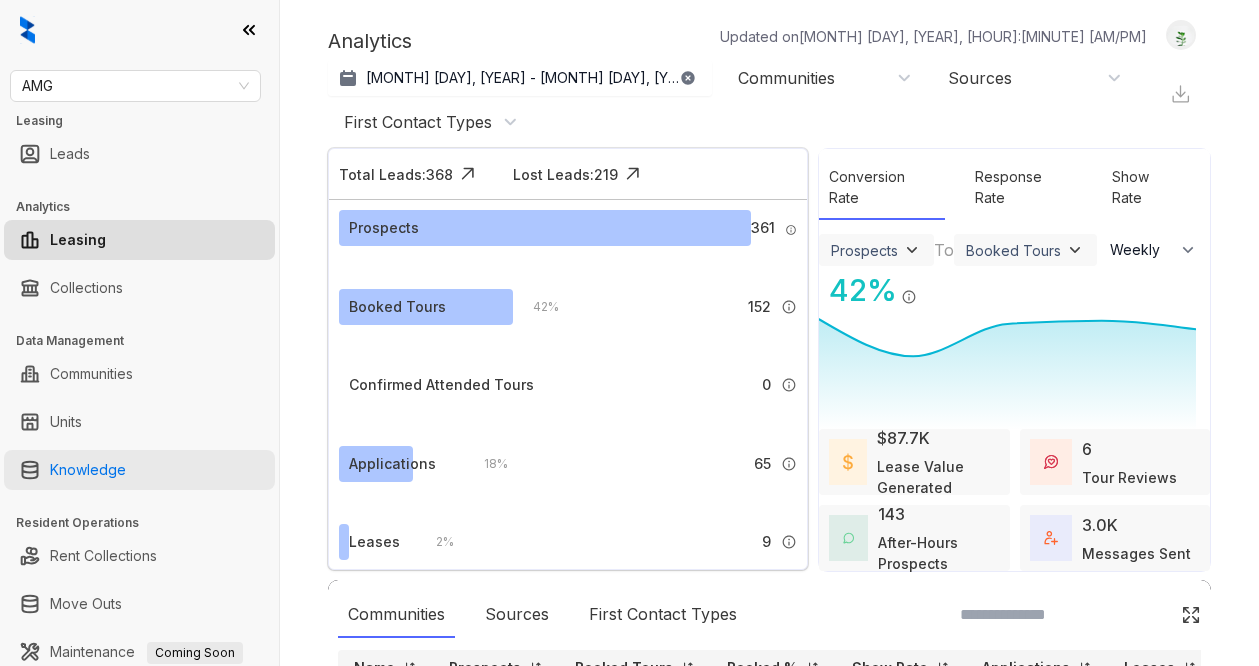 click on "Knowledge" at bounding box center [88, 470] 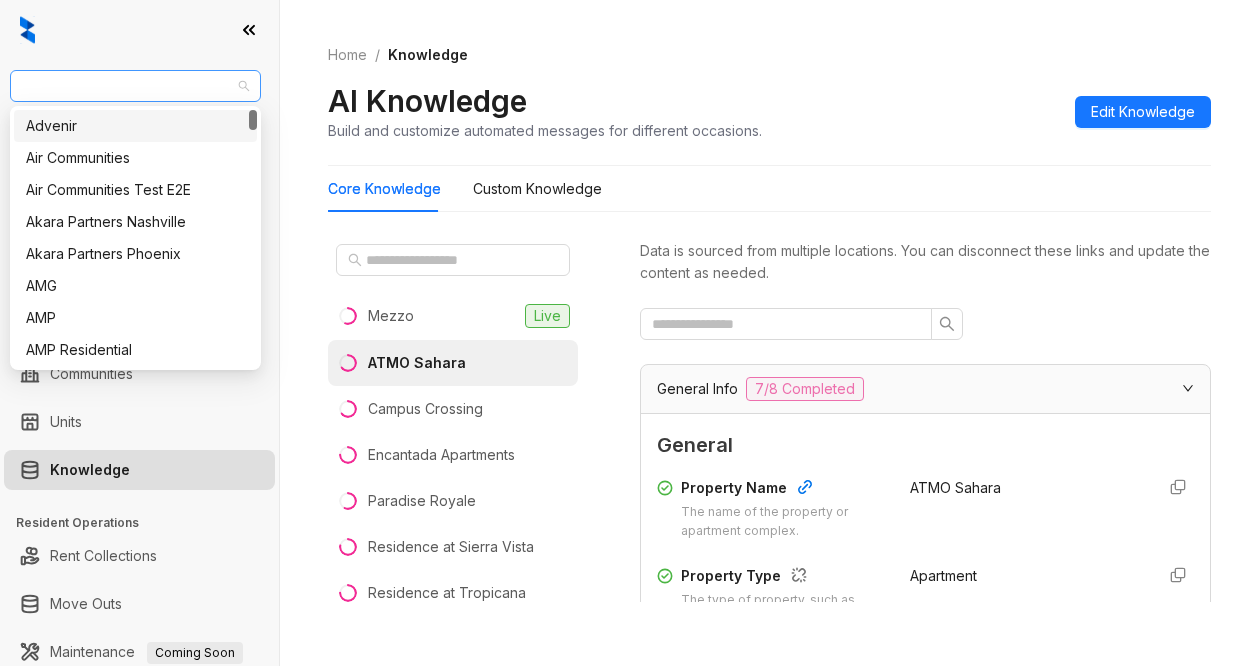 click on "AMG" at bounding box center (135, 86) 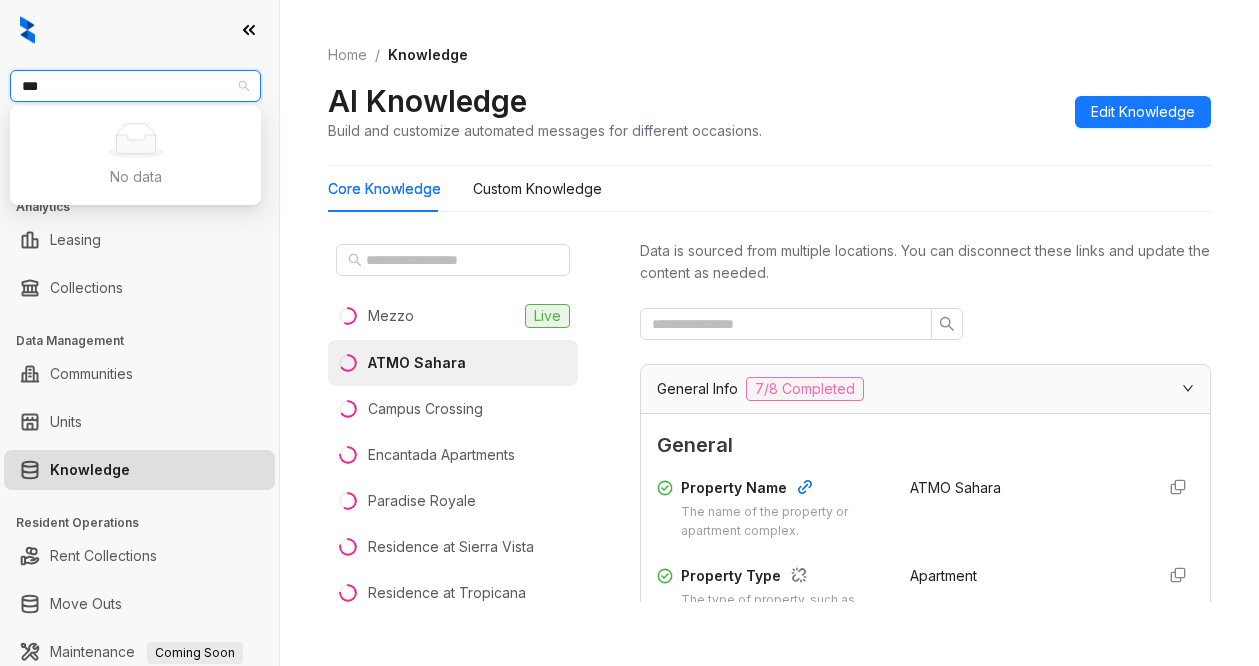type on "***" 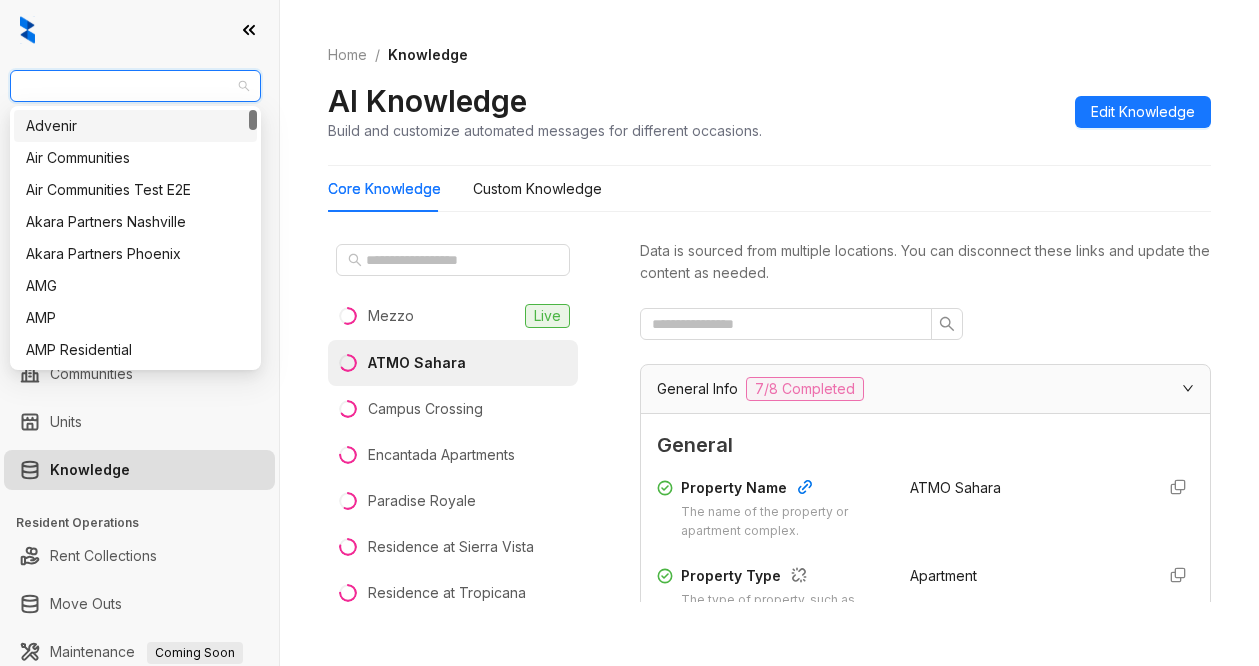 click on "AMG" at bounding box center (135, 86) 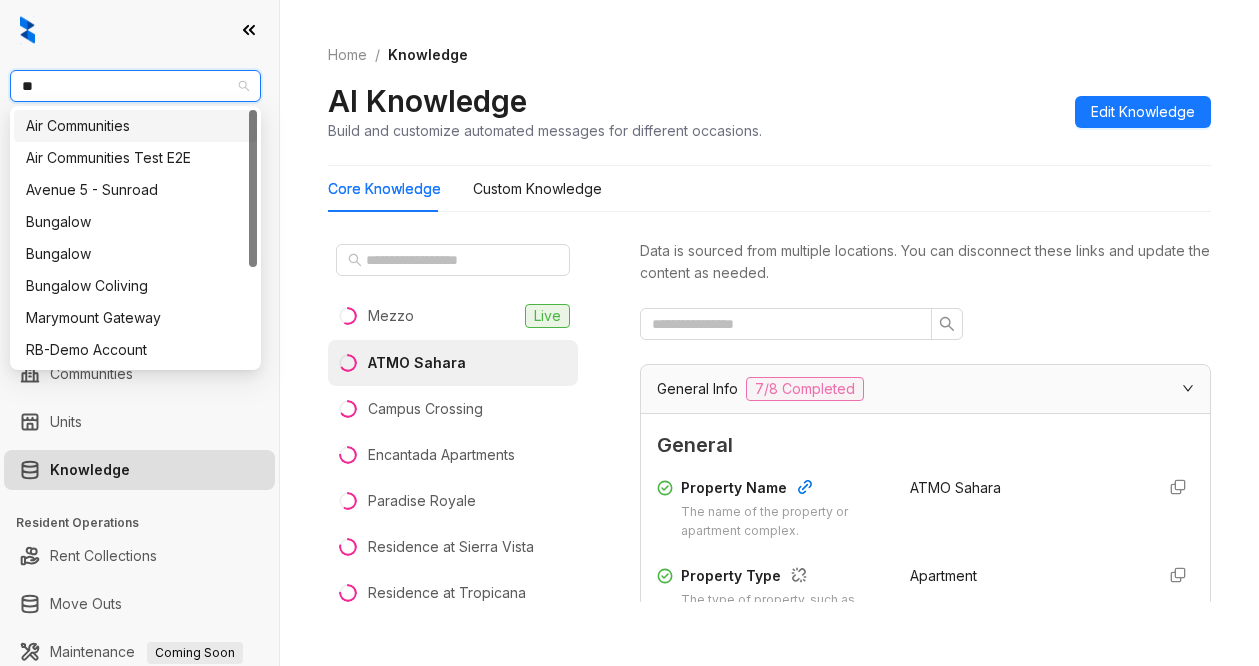 type on "***" 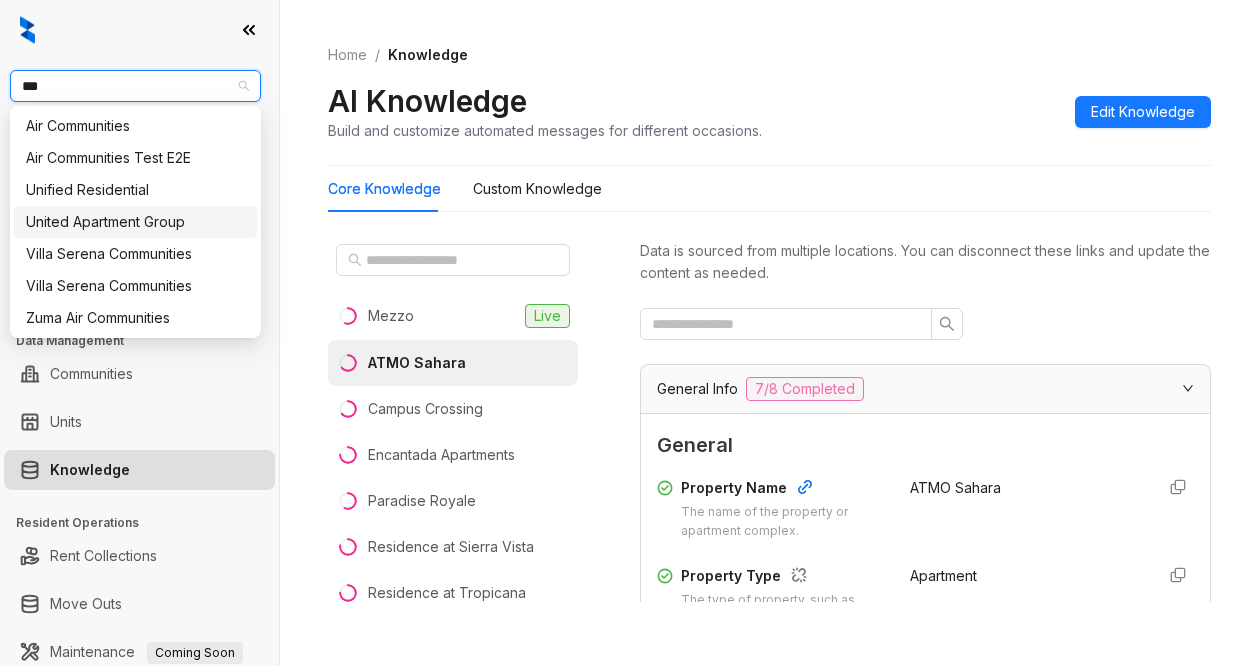 click on "United Apartment Group" at bounding box center (135, 222) 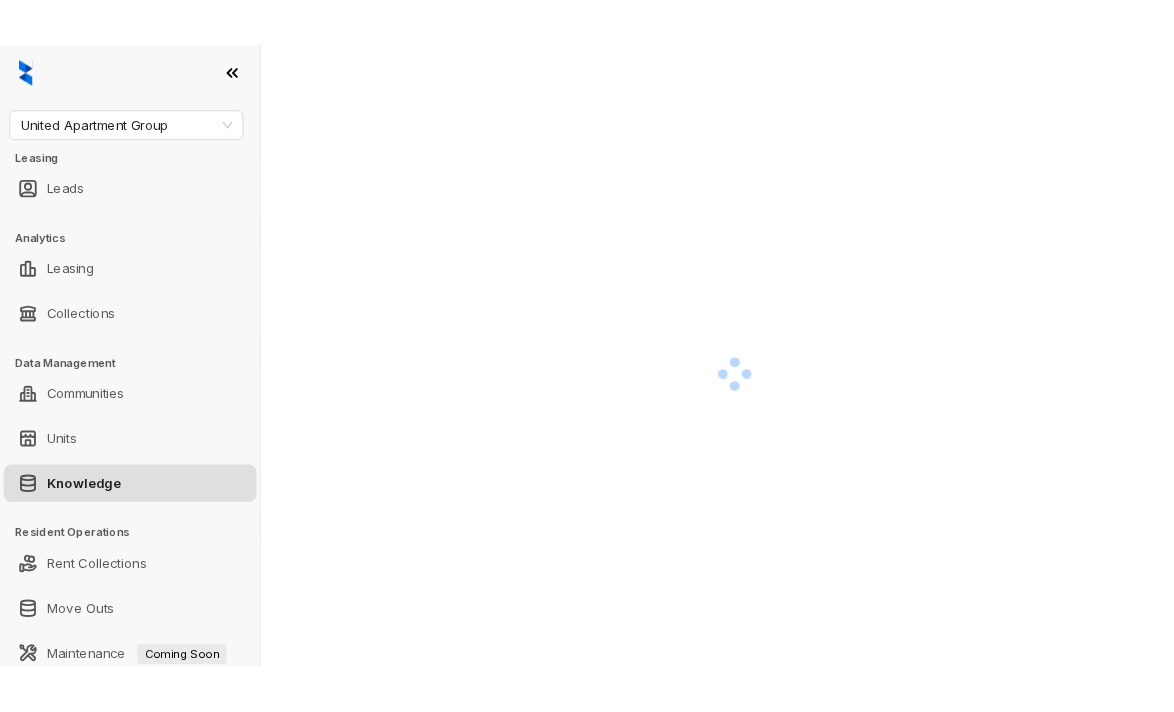scroll, scrollTop: 0, scrollLeft: 0, axis: both 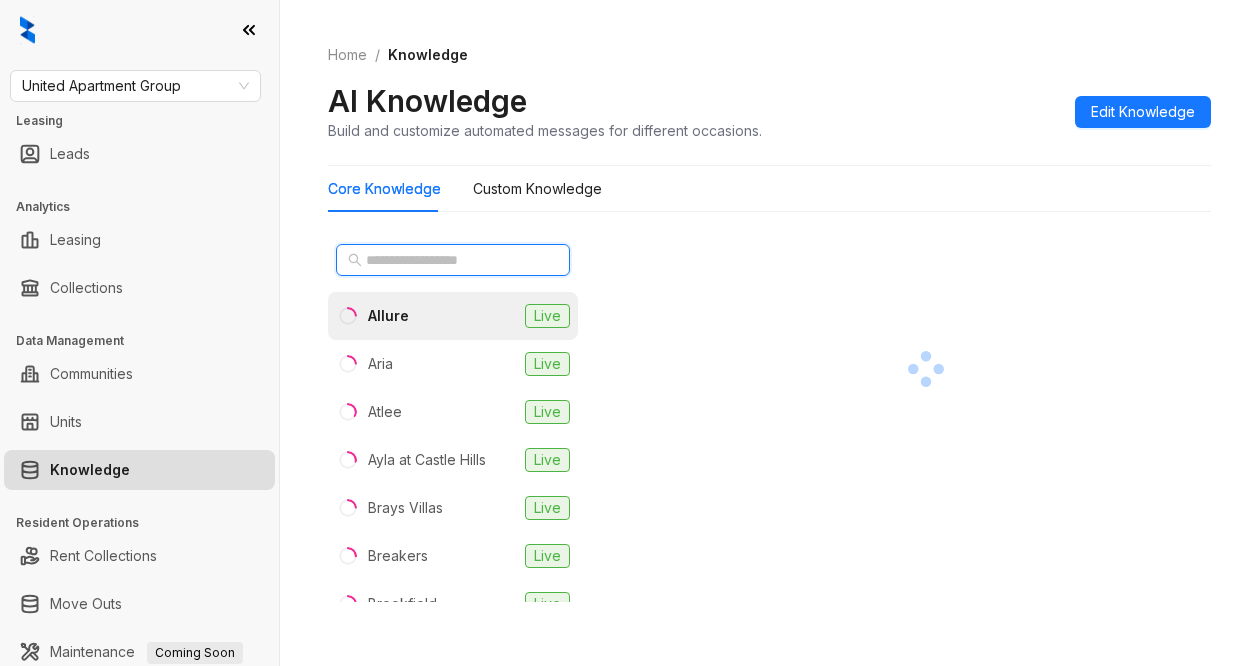 click at bounding box center (454, 260) 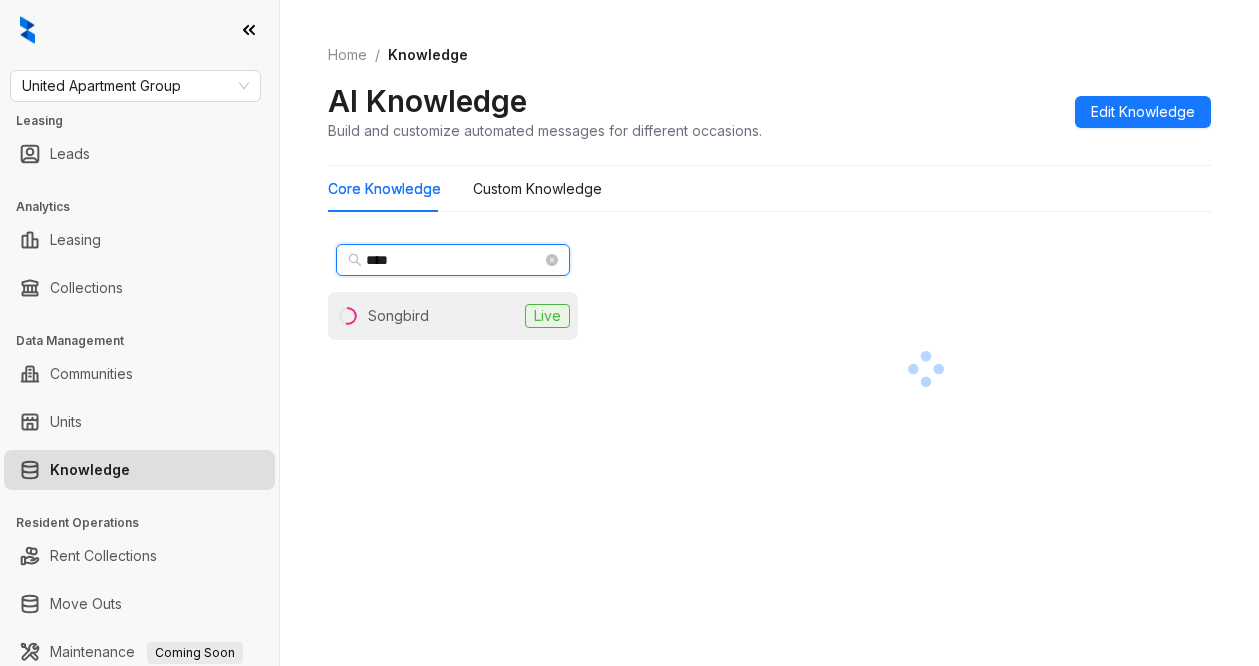 type on "****" 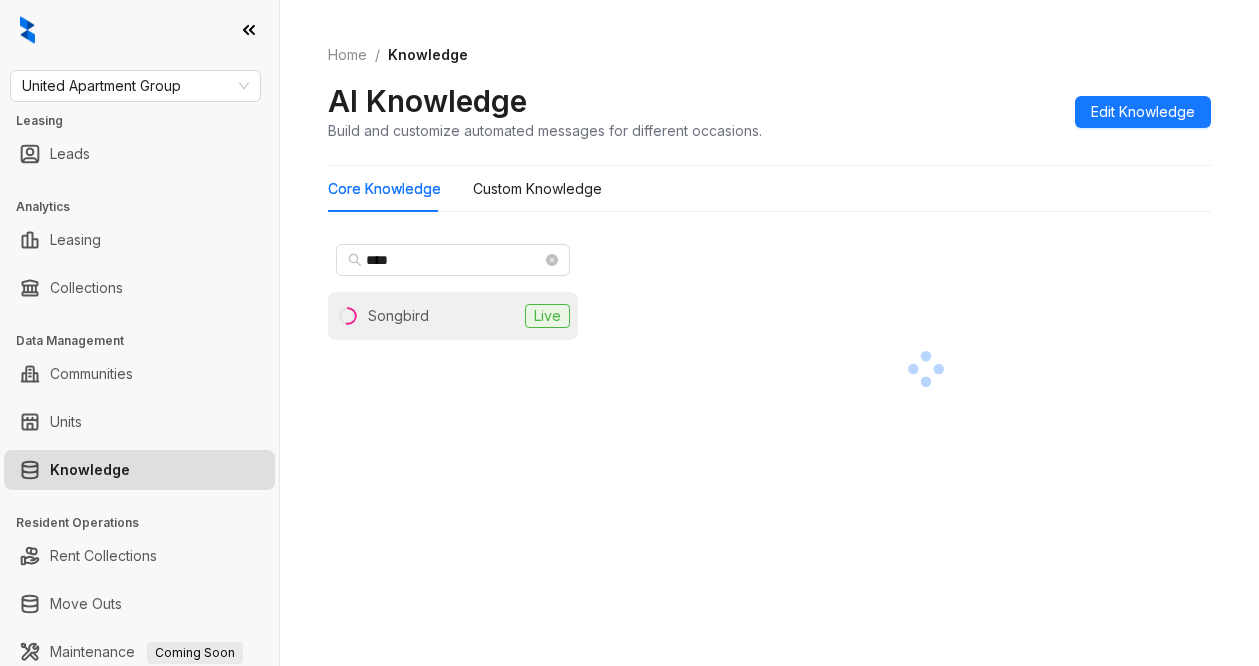 click on "Songbird Live" at bounding box center (453, 316) 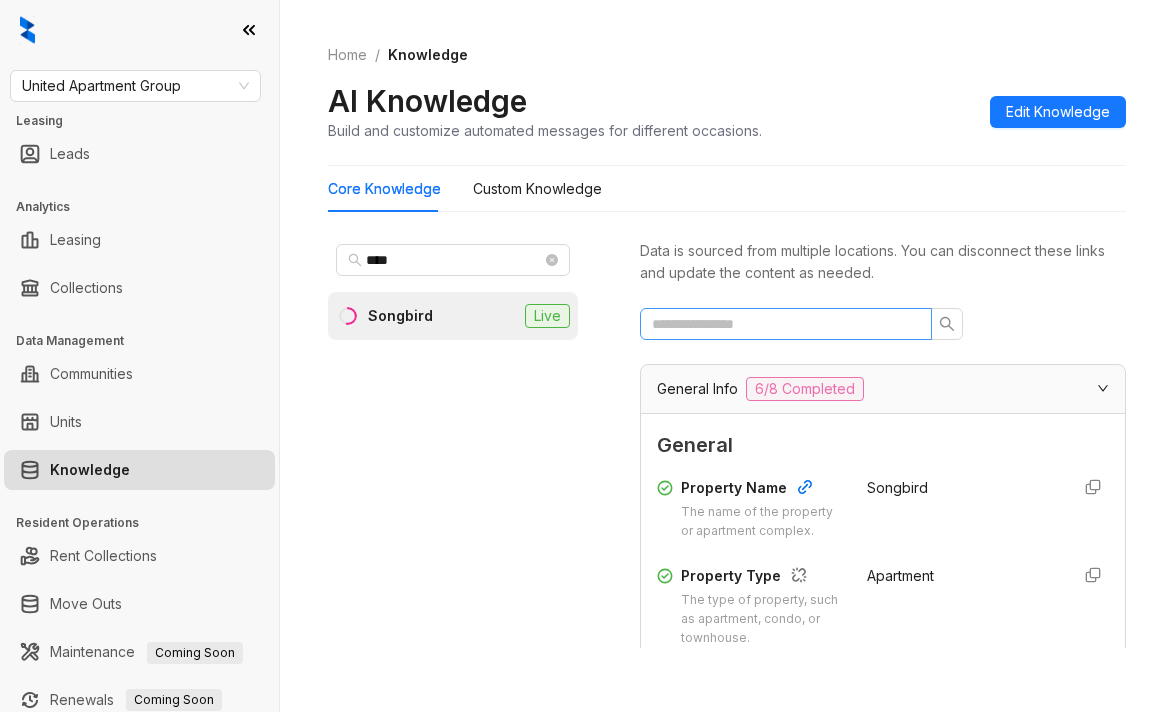 click at bounding box center (786, 324) 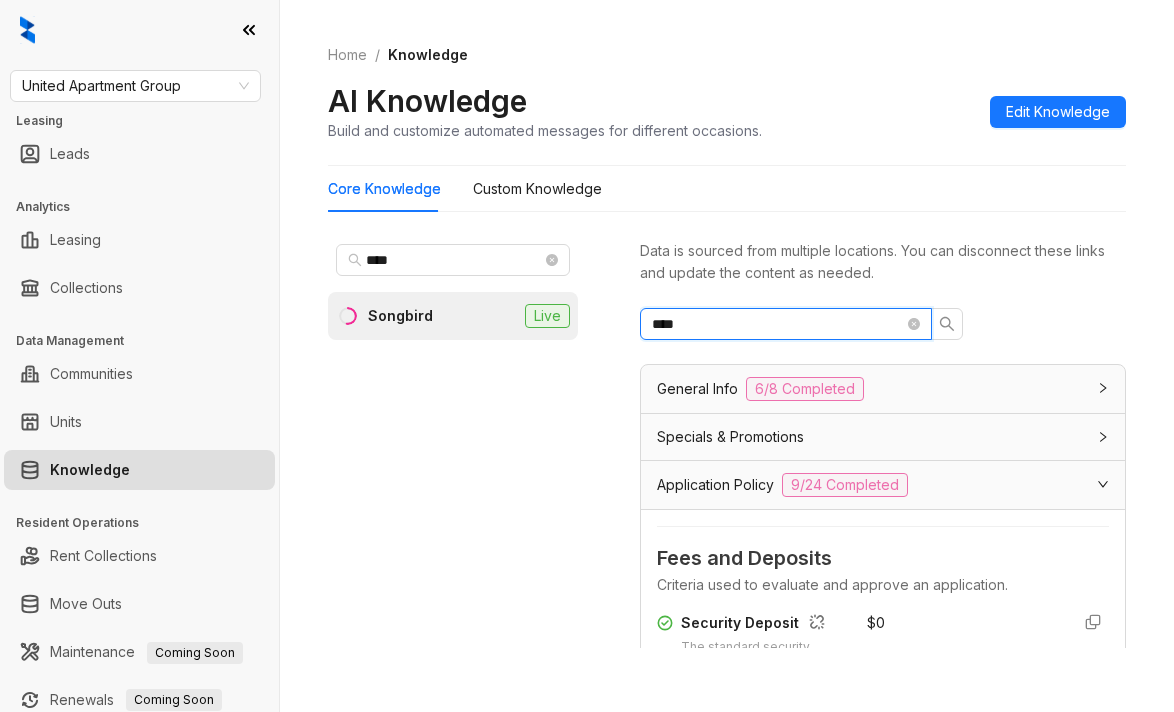 scroll, scrollTop: 300, scrollLeft: 0, axis: vertical 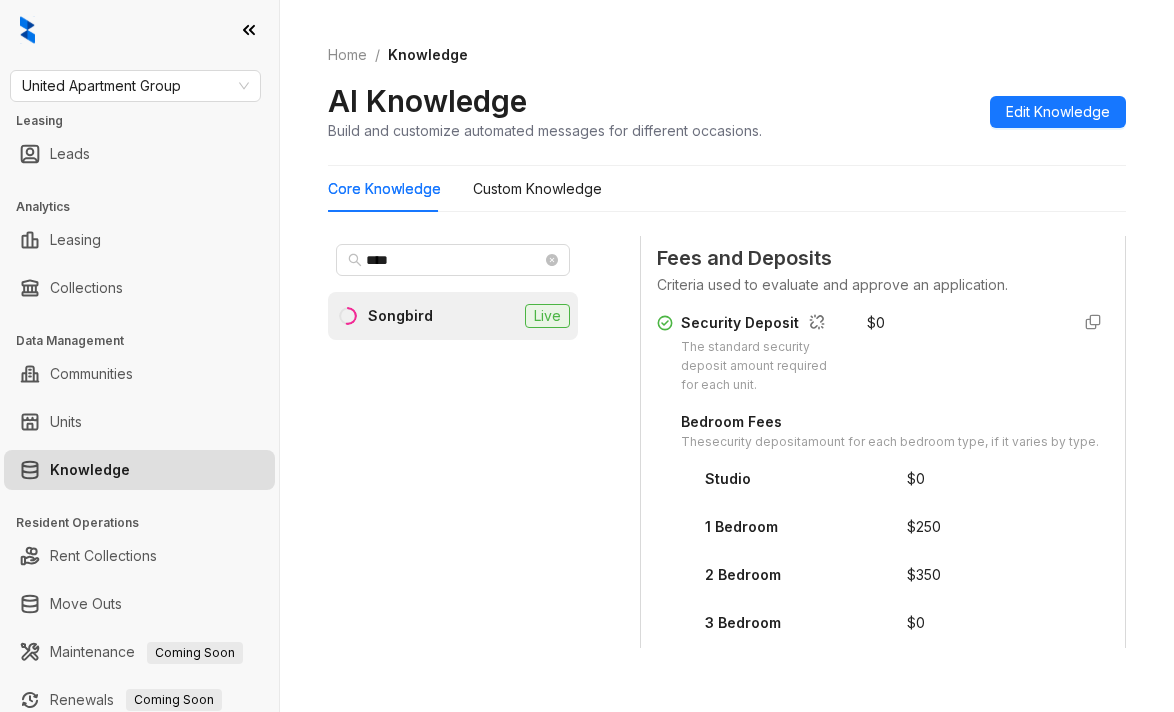 click on "Home  /  Knowledge AI Knowledge Build and customize automated messages for different occasions. Edit Knowledge Core Knowledge Custom Knowledge **** Songbird Live Data is sourced from multiple locations. You can disconnect these links and update the content as needed. **** General Info 6/8 Completed Specials & Promotions No promotions match your search. Application Policy 9/24 Completed Fees and Deposits Criteria used to evaluate and approve an application. Security Deposit The standard security deposit amount required for each unit. $ 0 Bedroom Fees The  security deposit  amount for each bedroom type, if it varies by type. Studio $ 0 1 Bedroom $ 250 2 Bedroom $ 350 3 Bedroom $ 0 Refundable Yes Conditions No Damages Due With Application No Custom Knowledge Additional details related to Application Policy that isn't included in the forms above. What is the security deposit? No answer available What is the security deposit? No answer available What is the security deposit? No answer available Add FAQ Complete" at bounding box center (727, 356) 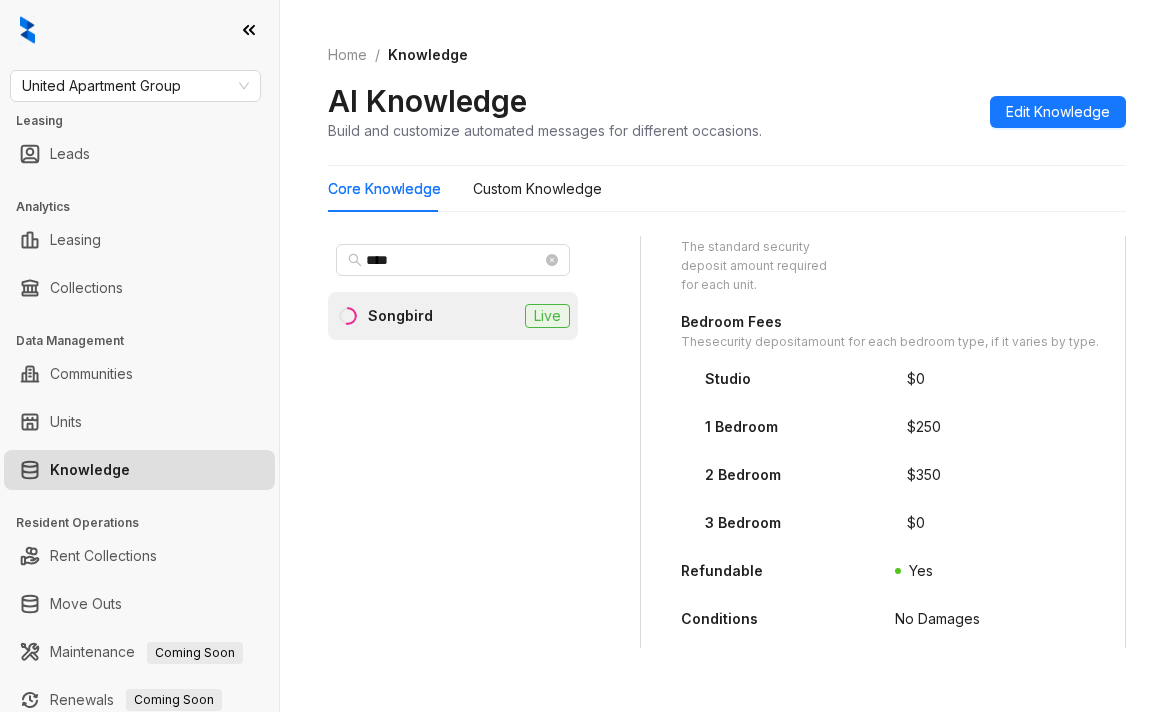 click on "Home  /  Knowledge AI Knowledge Build and customize automated messages for different occasions. Edit Knowledge" at bounding box center (727, 93) 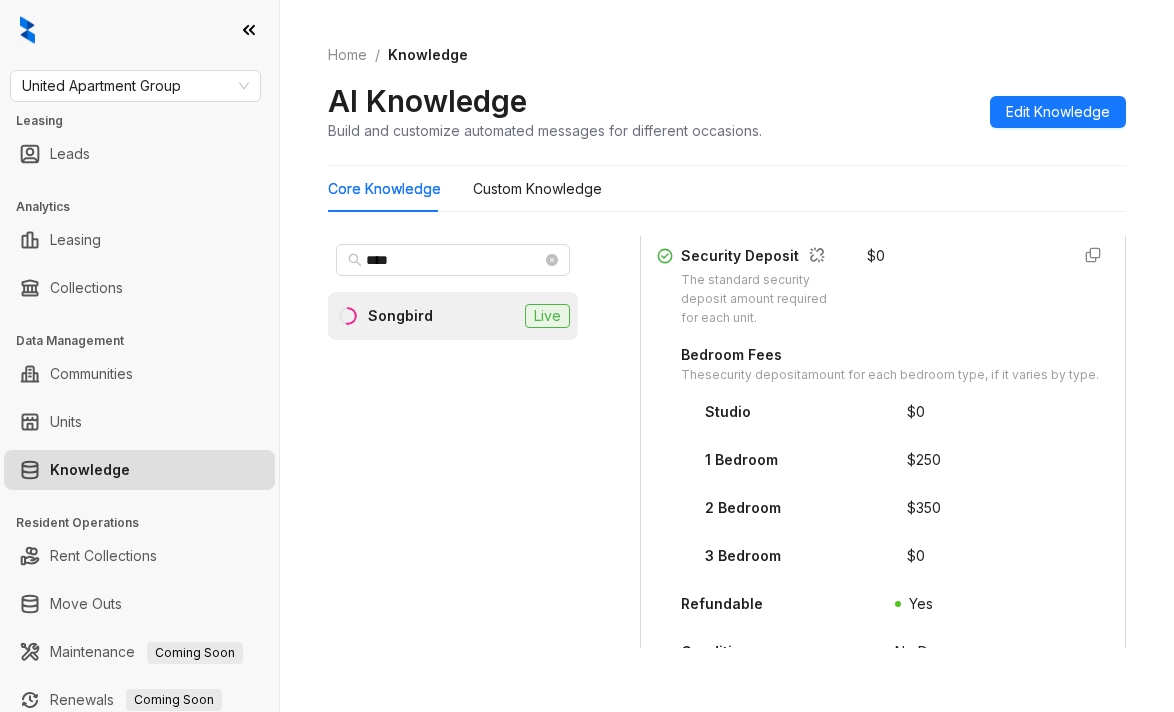 scroll, scrollTop: 0, scrollLeft: 0, axis: both 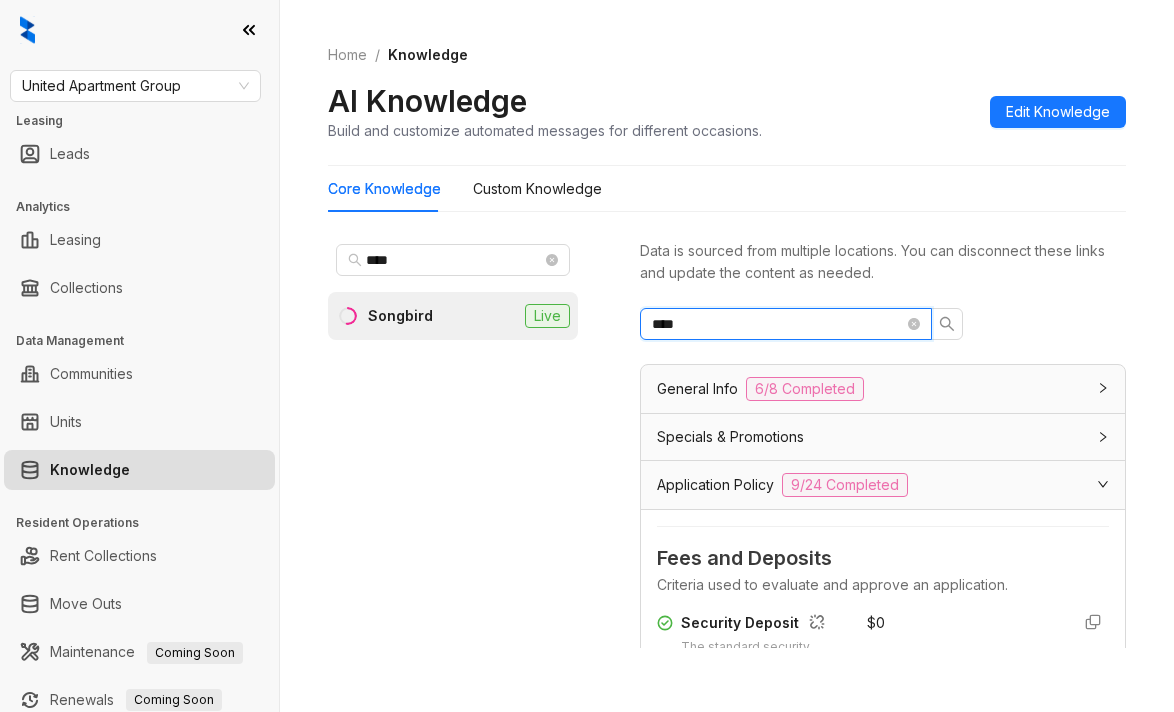 click on "****" at bounding box center [778, 324] 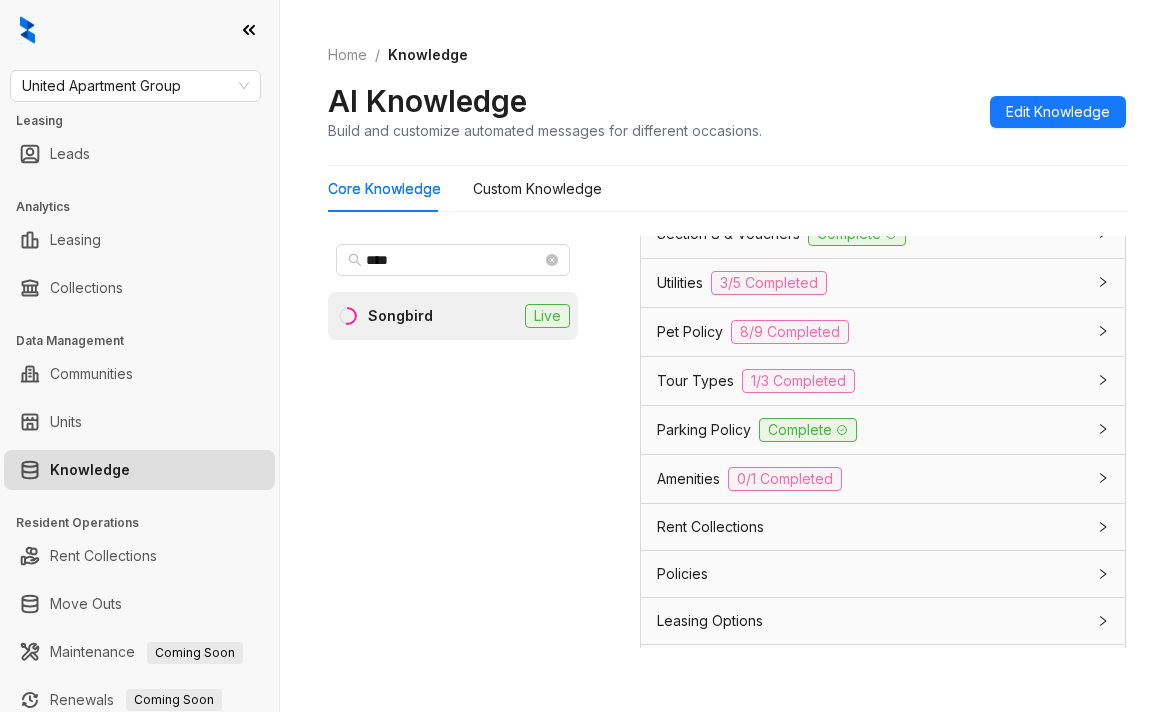scroll, scrollTop: 344, scrollLeft: 0, axis: vertical 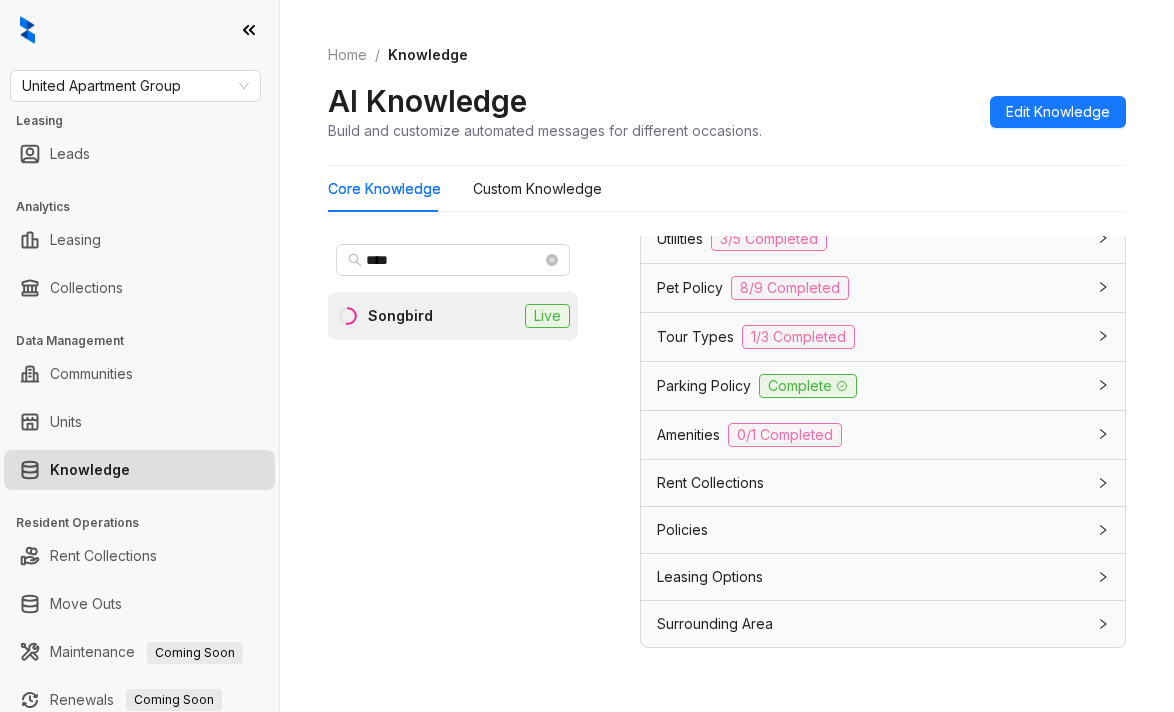 type on "*******" 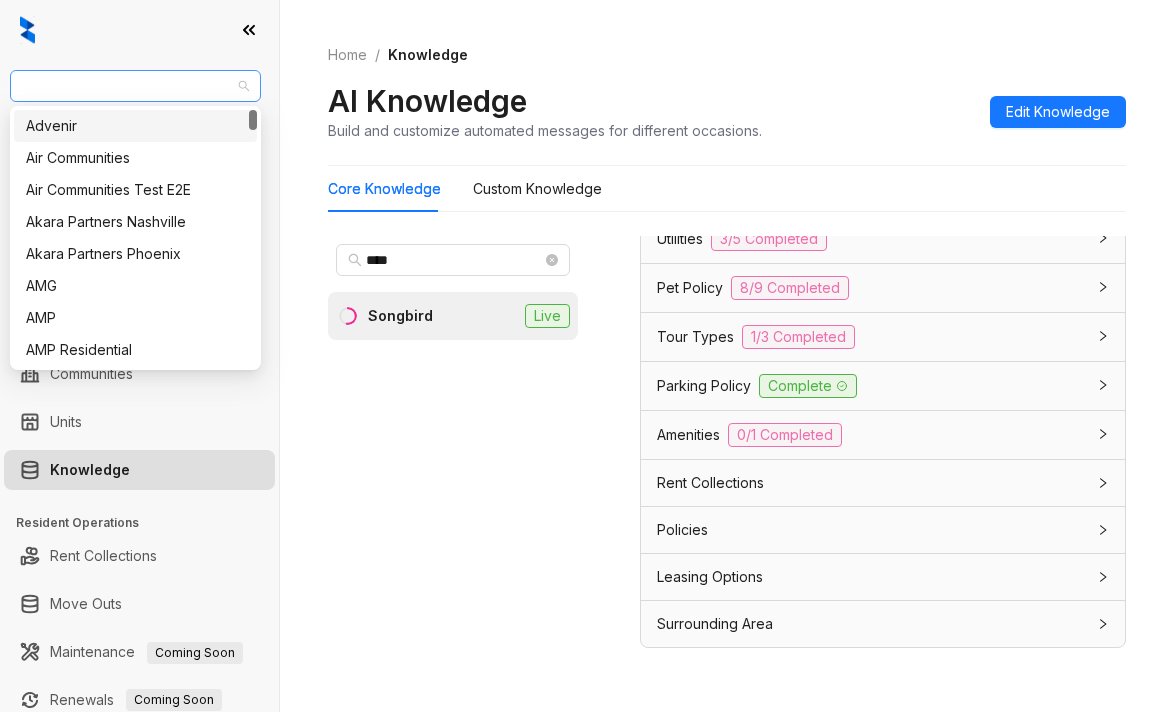 click on "United Apartment Group" at bounding box center (135, 86) 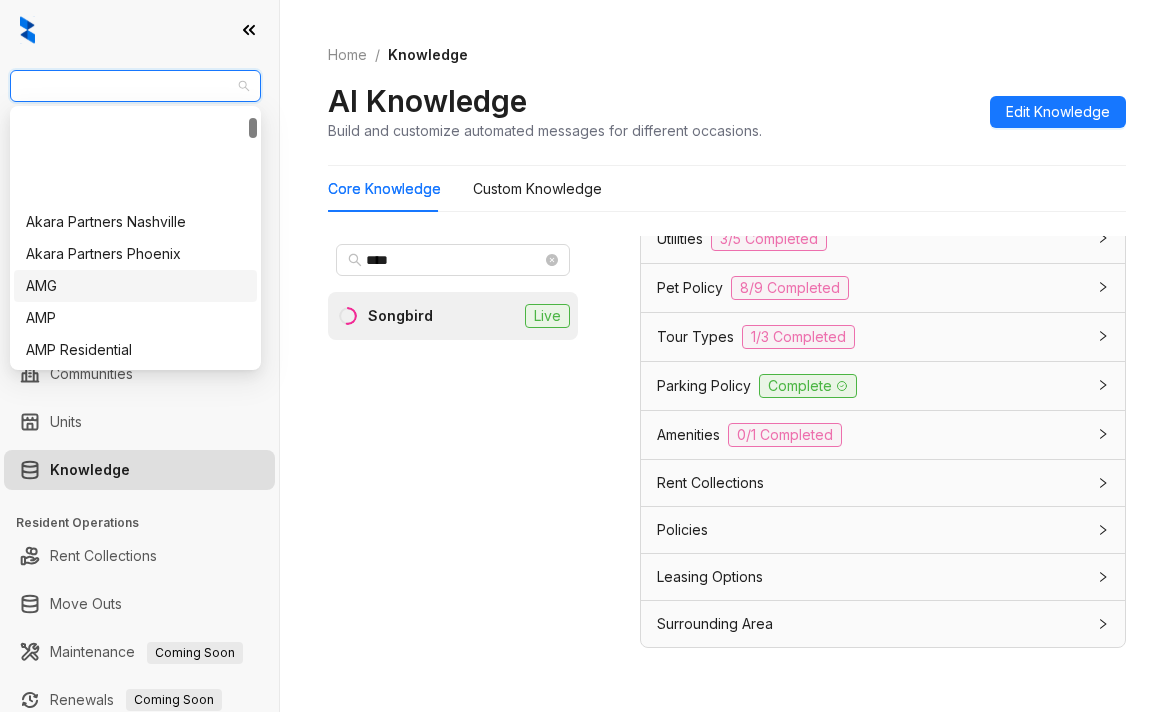 scroll, scrollTop: 200, scrollLeft: 0, axis: vertical 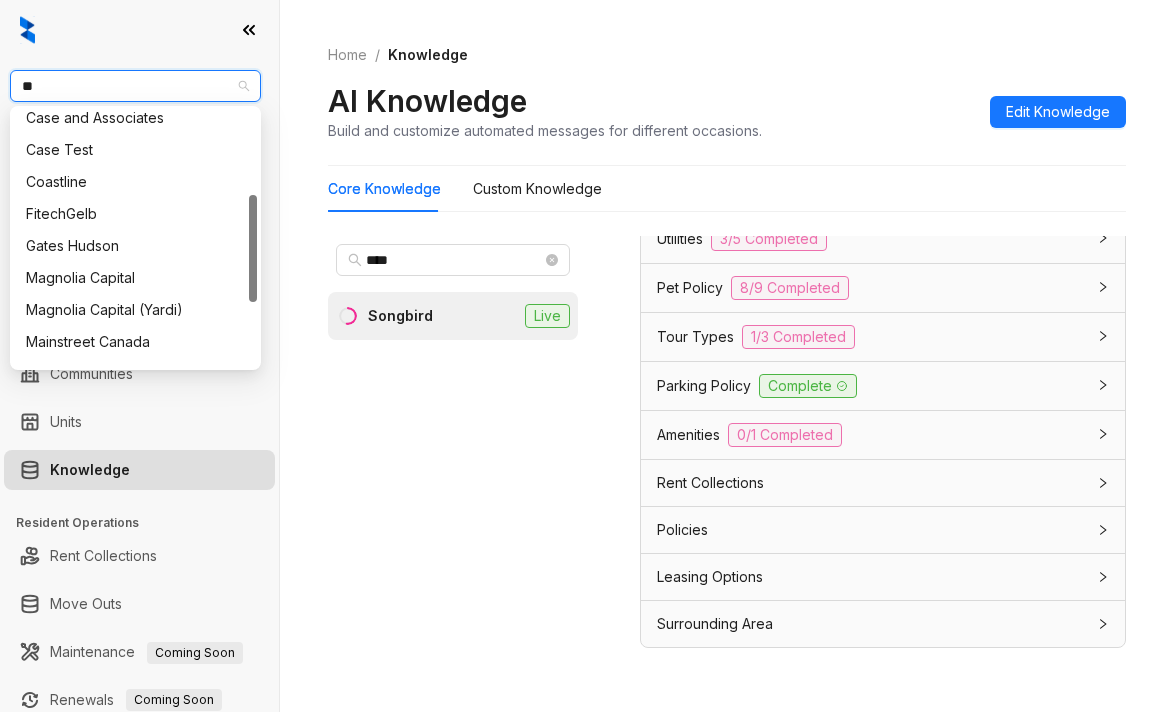 type on "***" 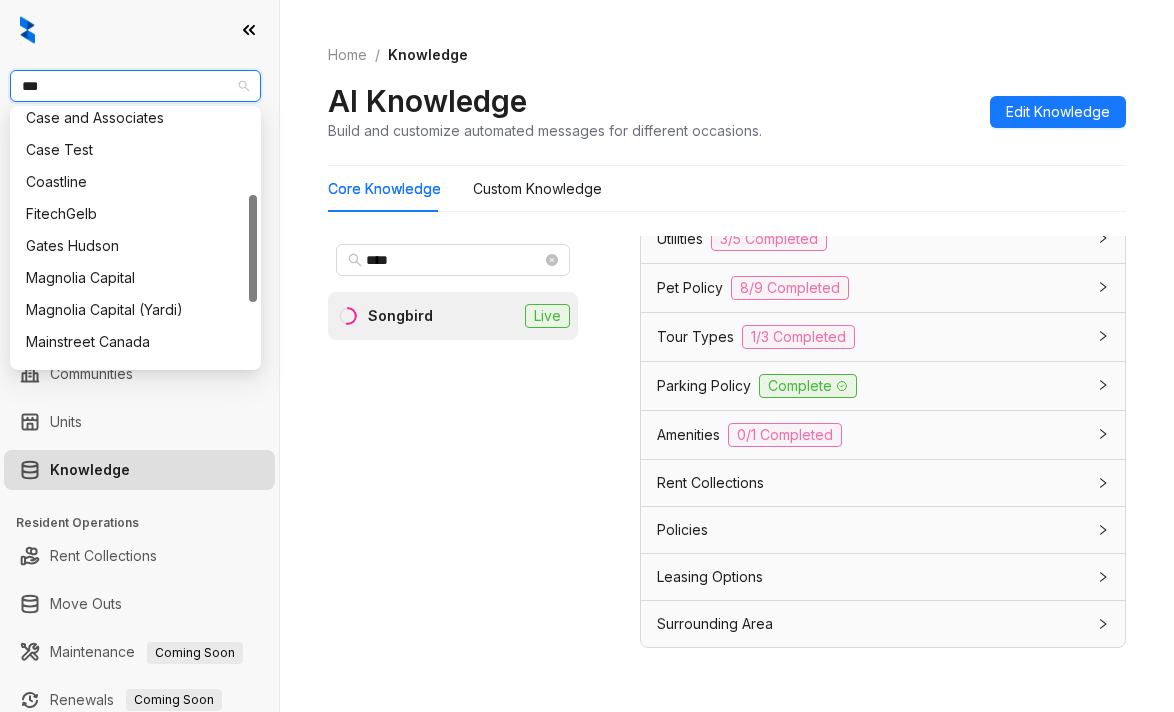 scroll, scrollTop: 0, scrollLeft: 0, axis: both 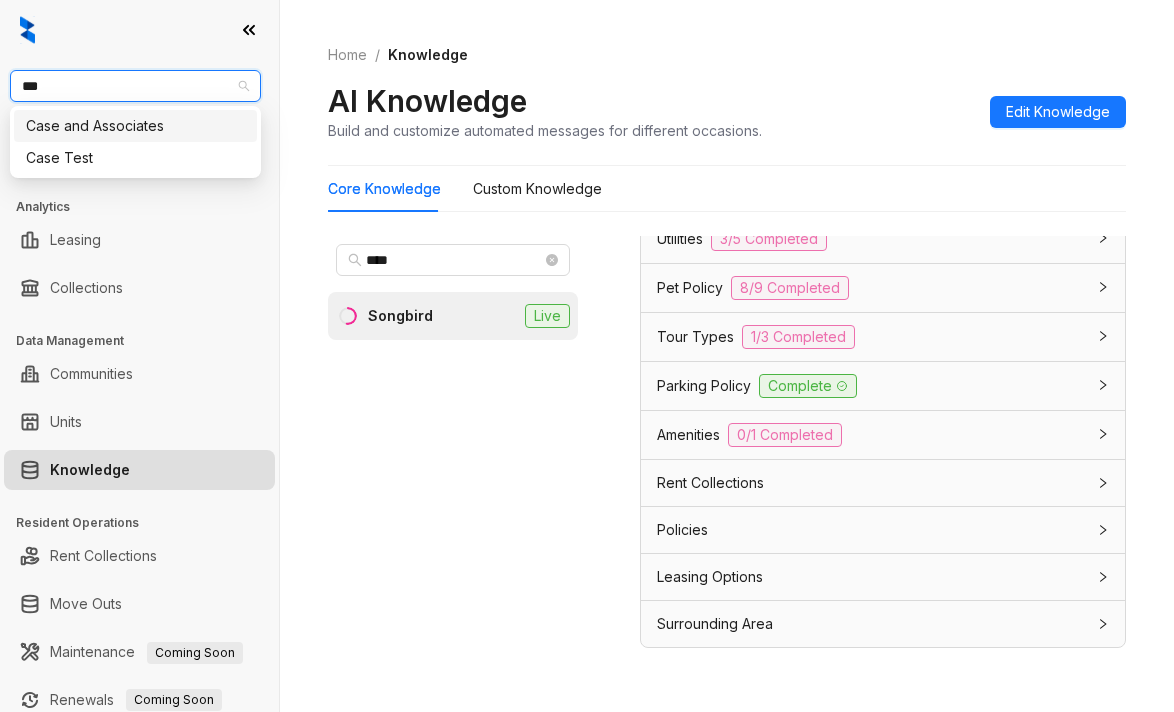 click on "Case and Associates" at bounding box center (135, 126) 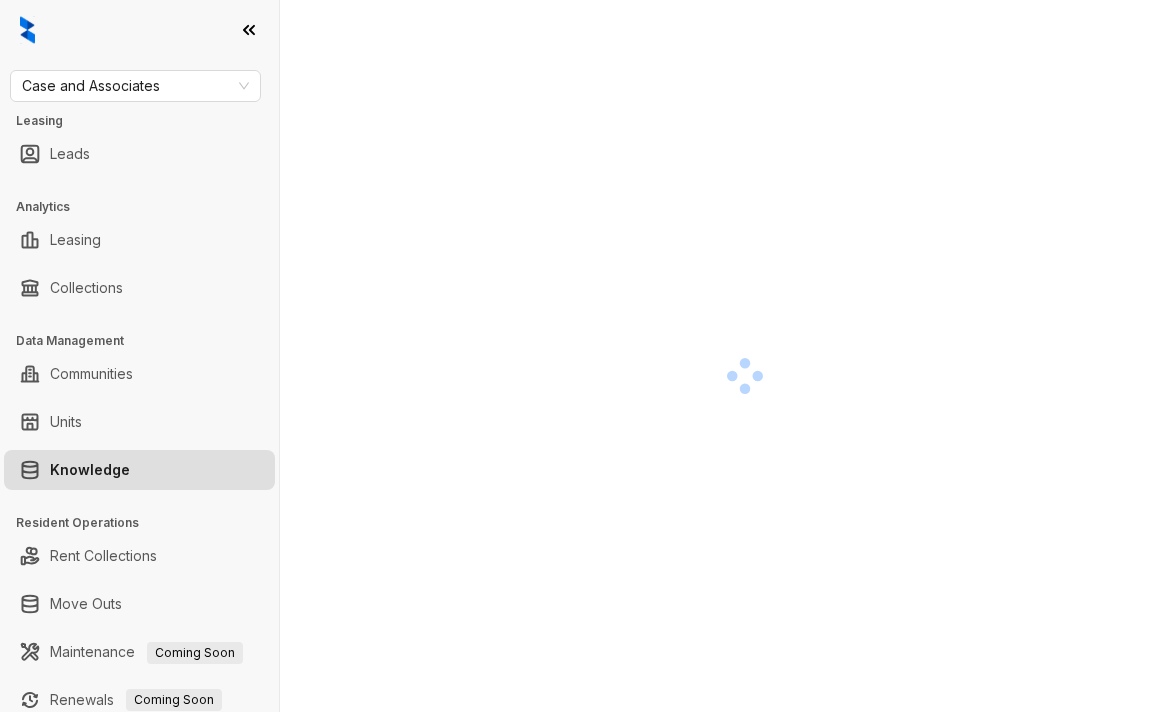 scroll, scrollTop: 0, scrollLeft: 0, axis: both 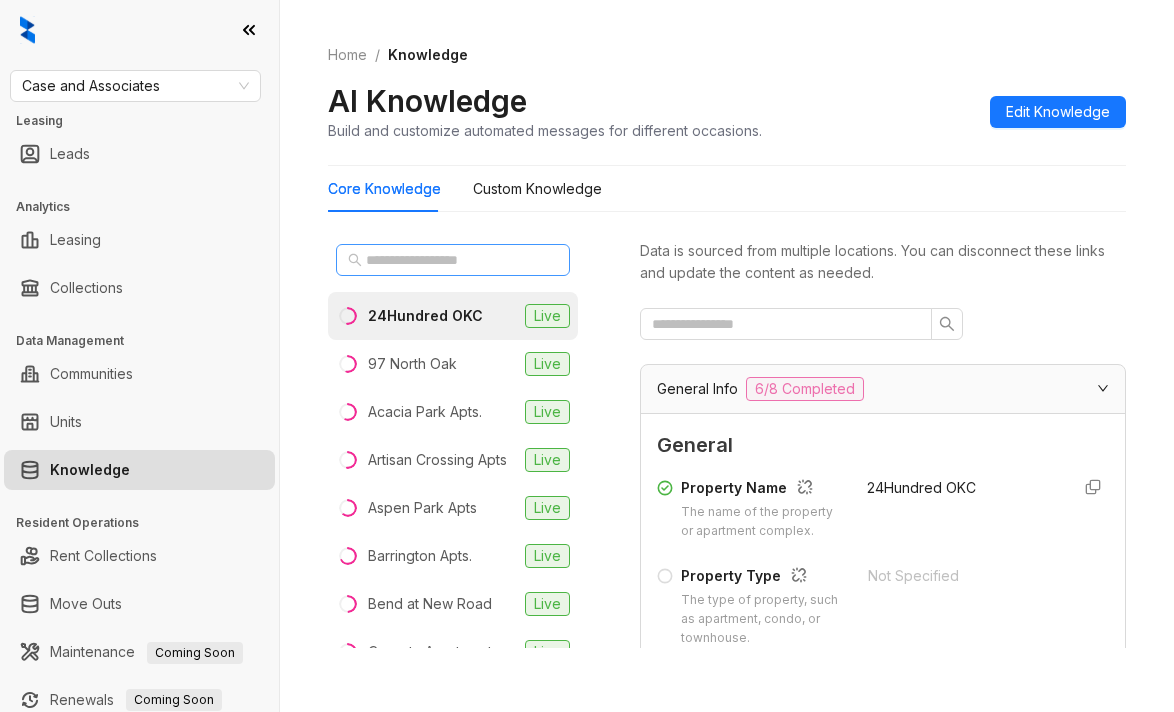 click at bounding box center (453, 260) 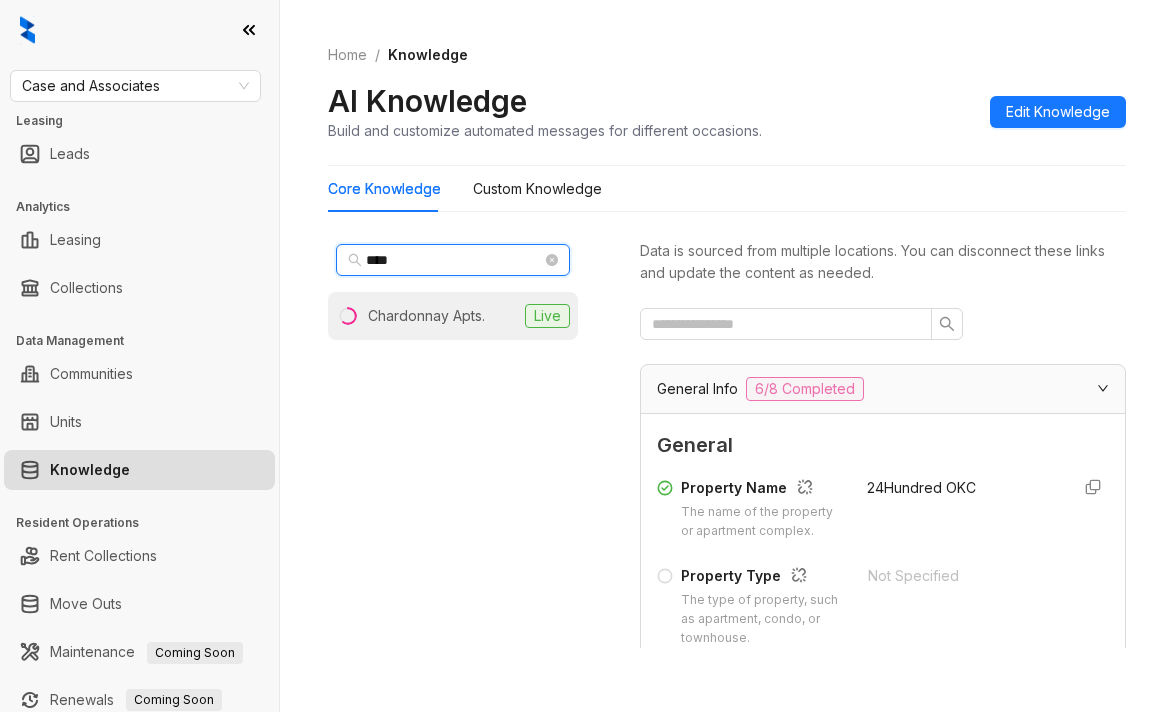 type on "****" 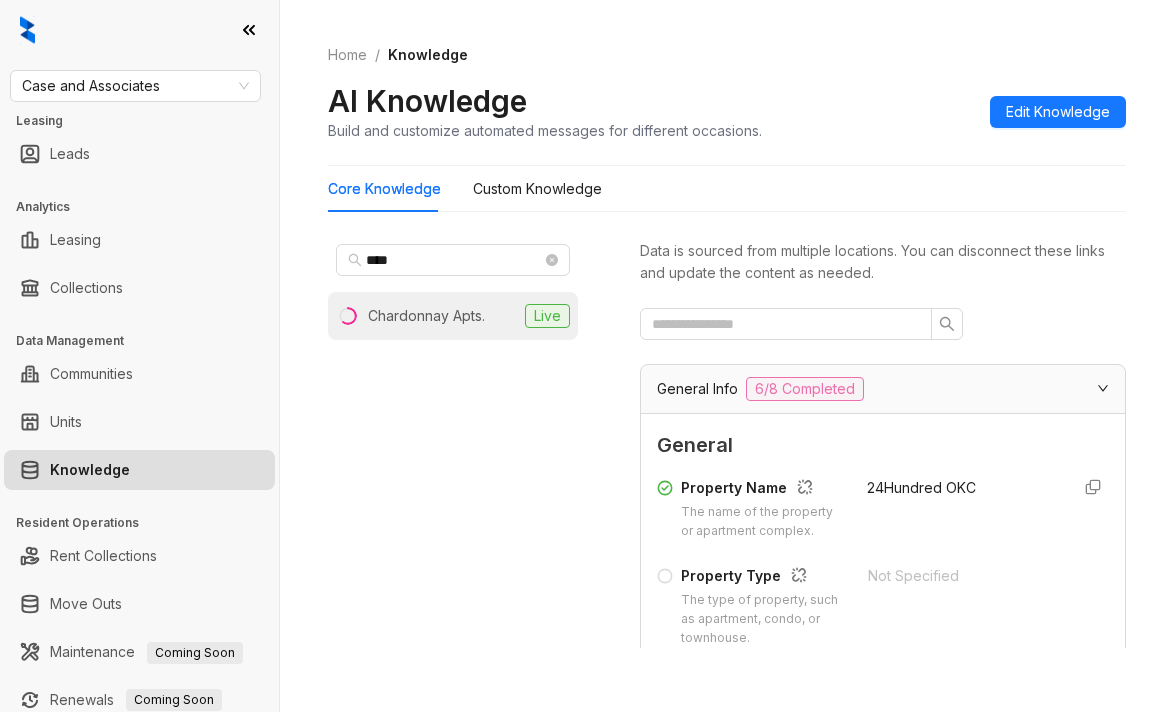 click on "Chardonnay Apts." at bounding box center [426, 316] 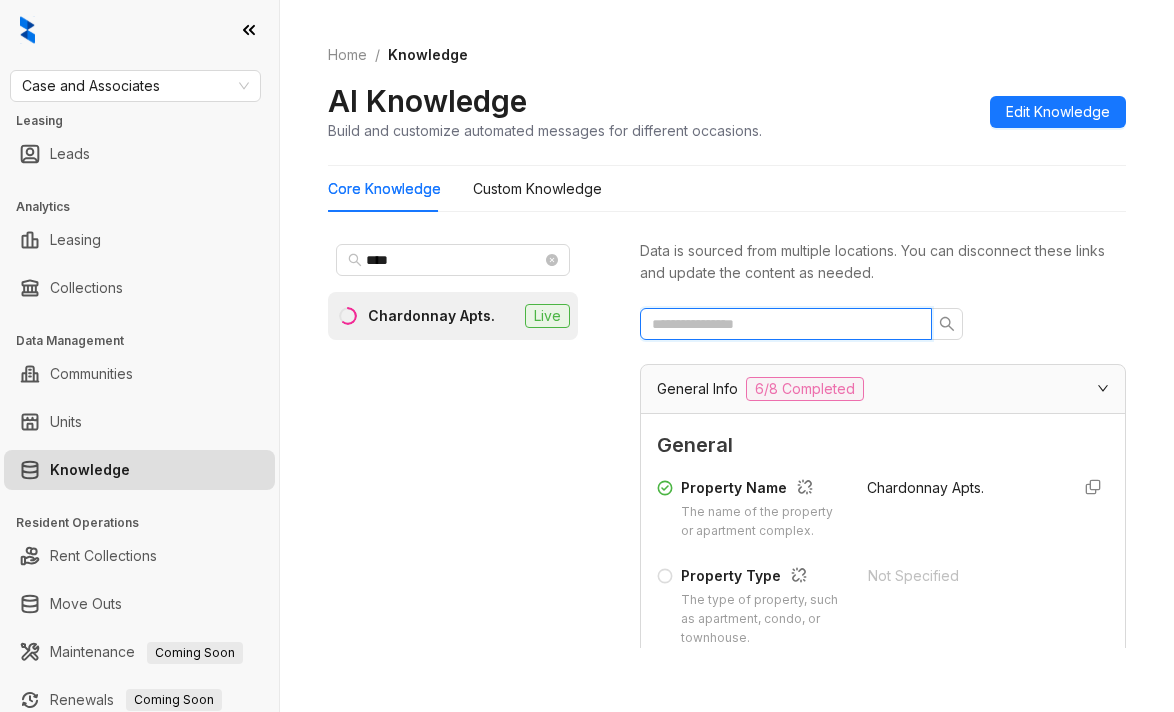 click at bounding box center [778, 324] 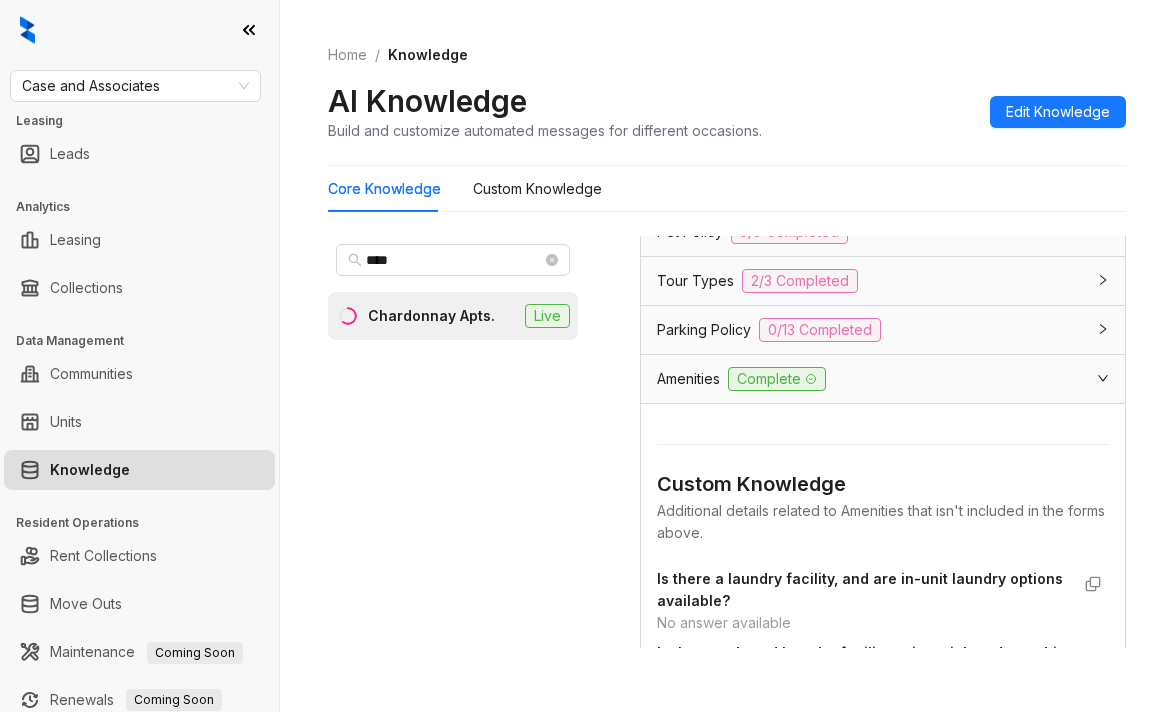 scroll, scrollTop: 500, scrollLeft: 0, axis: vertical 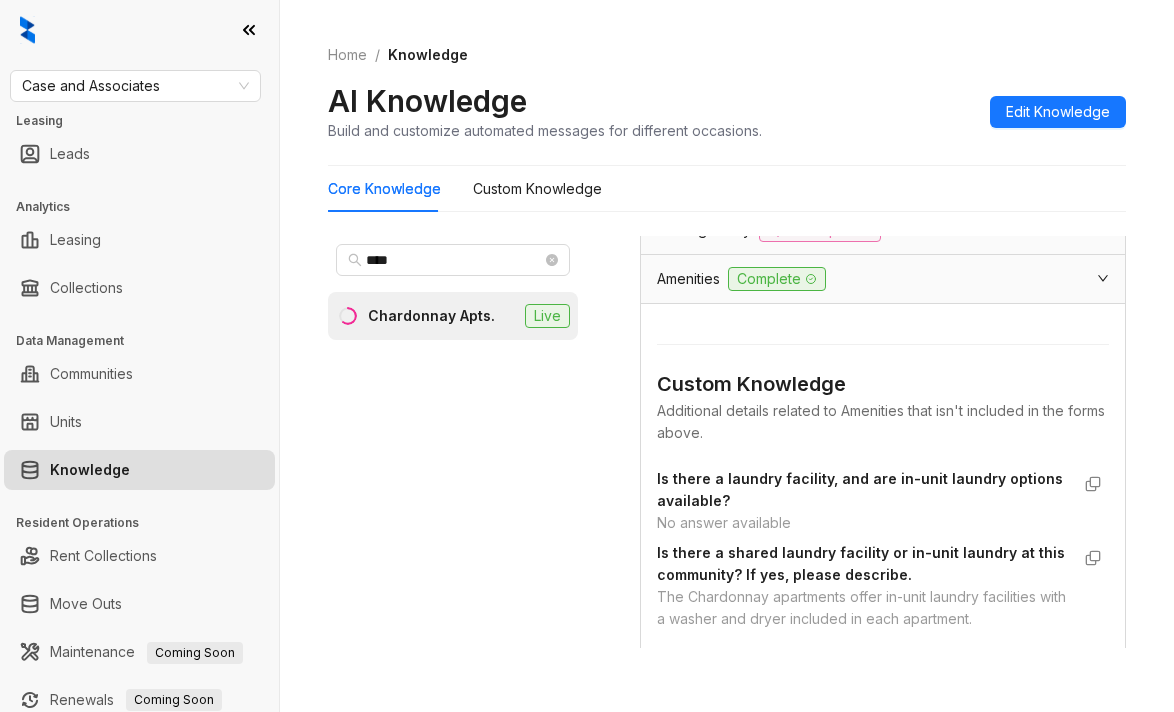type on "*******" 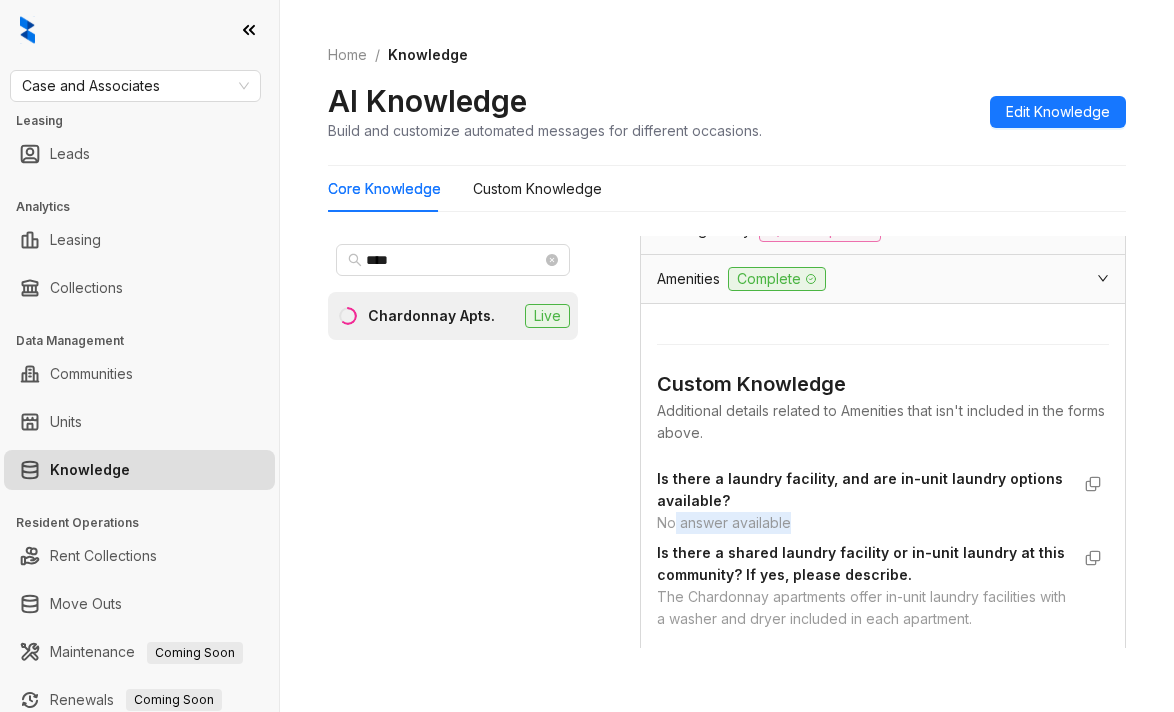drag, startPoint x: 789, startPoint y: 512, endPoint x: 675, endPoint y: 513, distance: 114.00439 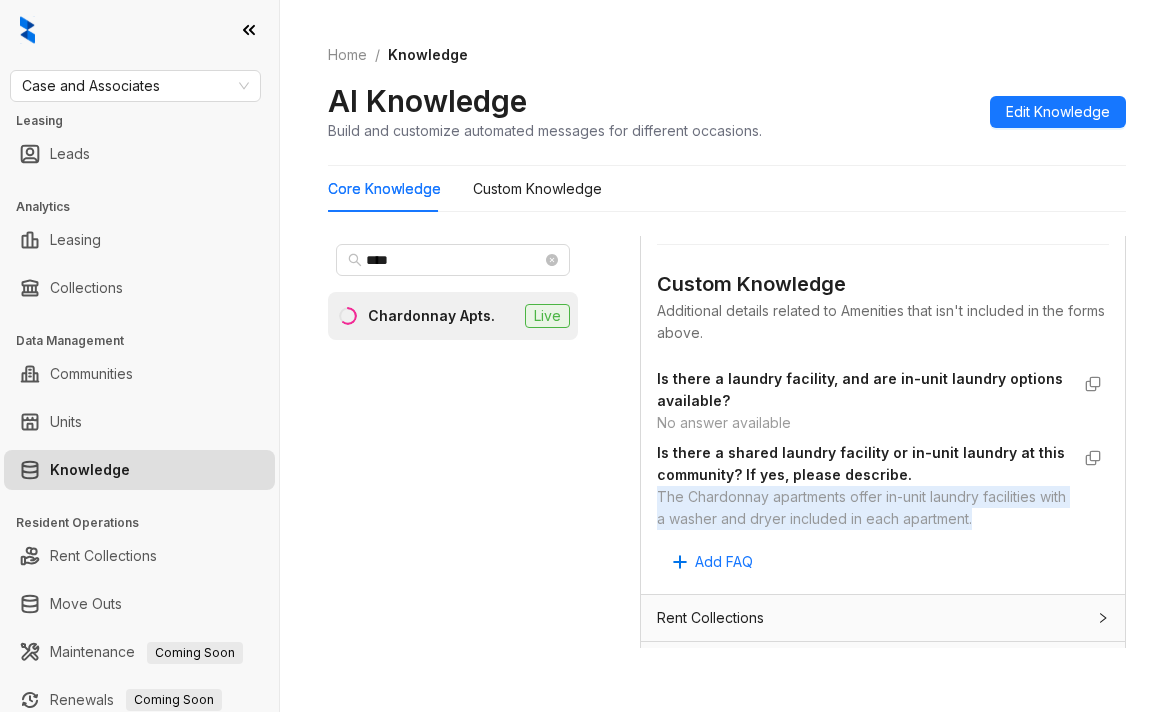 drag, startPoint x: 747, startPoint y: 542, endPoint x: 656, endPoint y: 504, distance: 98.61542 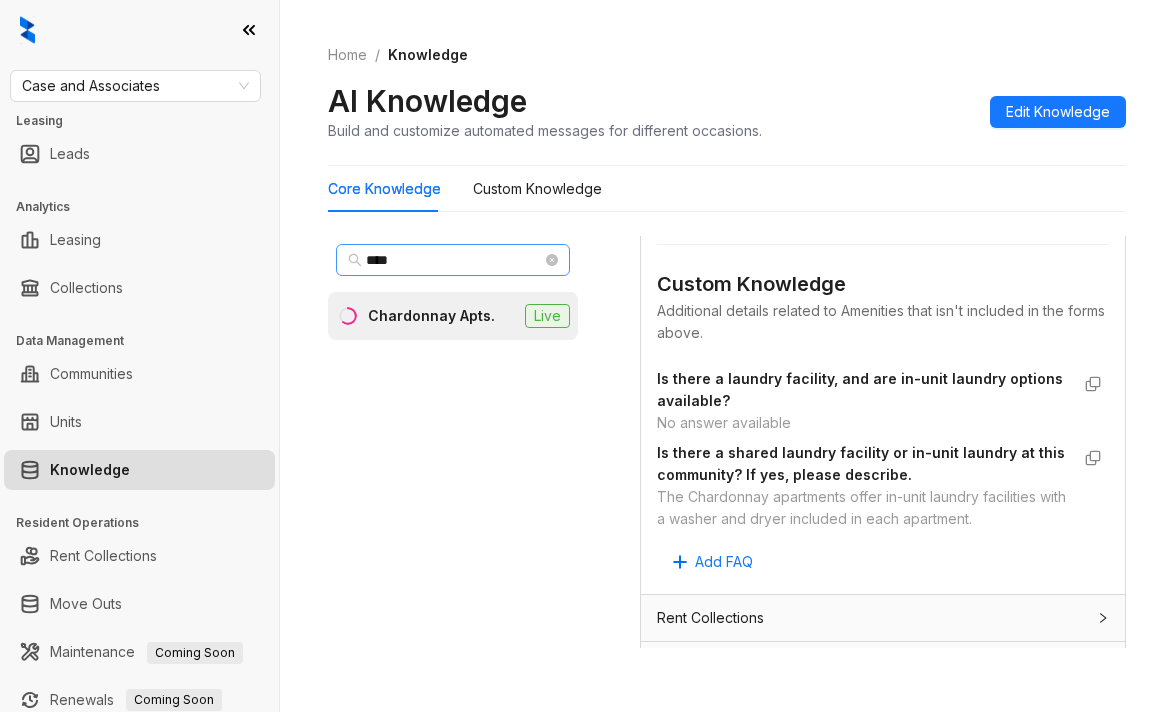 drag, startPoint x: 381, startPoint y: 247, endPoint x: 400, endPoint y: 257, distance: 21.470911 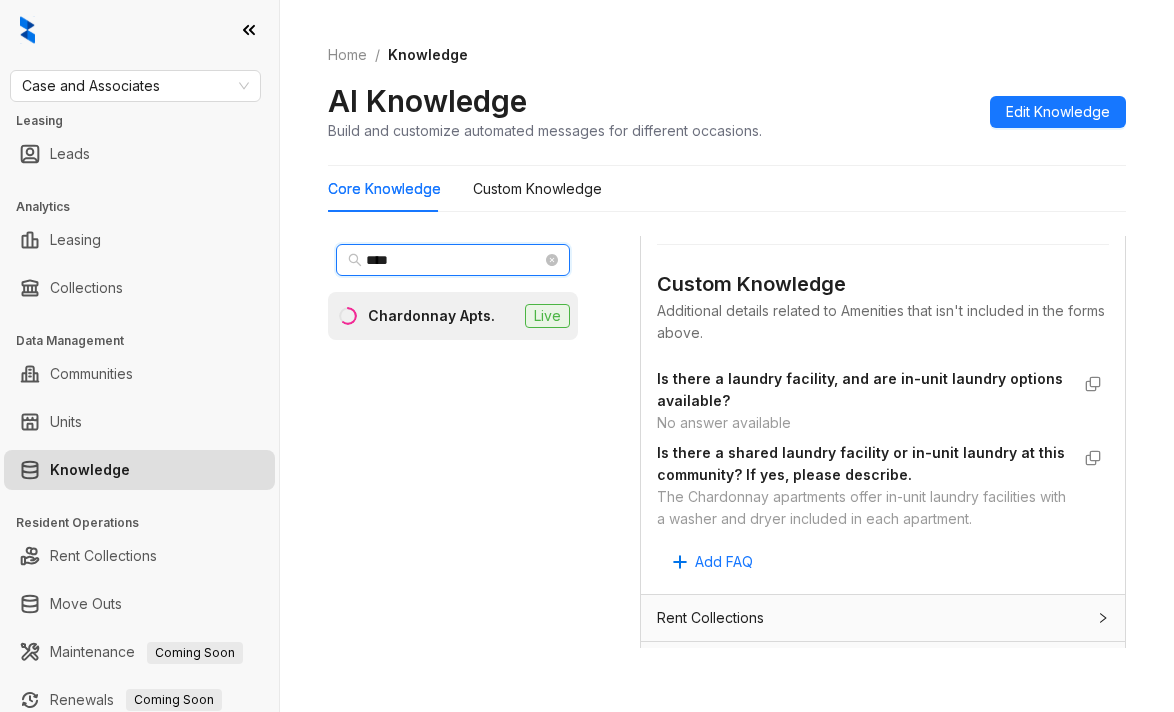 drag, startPoint x: 403, startPoint y: 258, endPoint x: 310, endPoint y: 249, distance: 93.43447 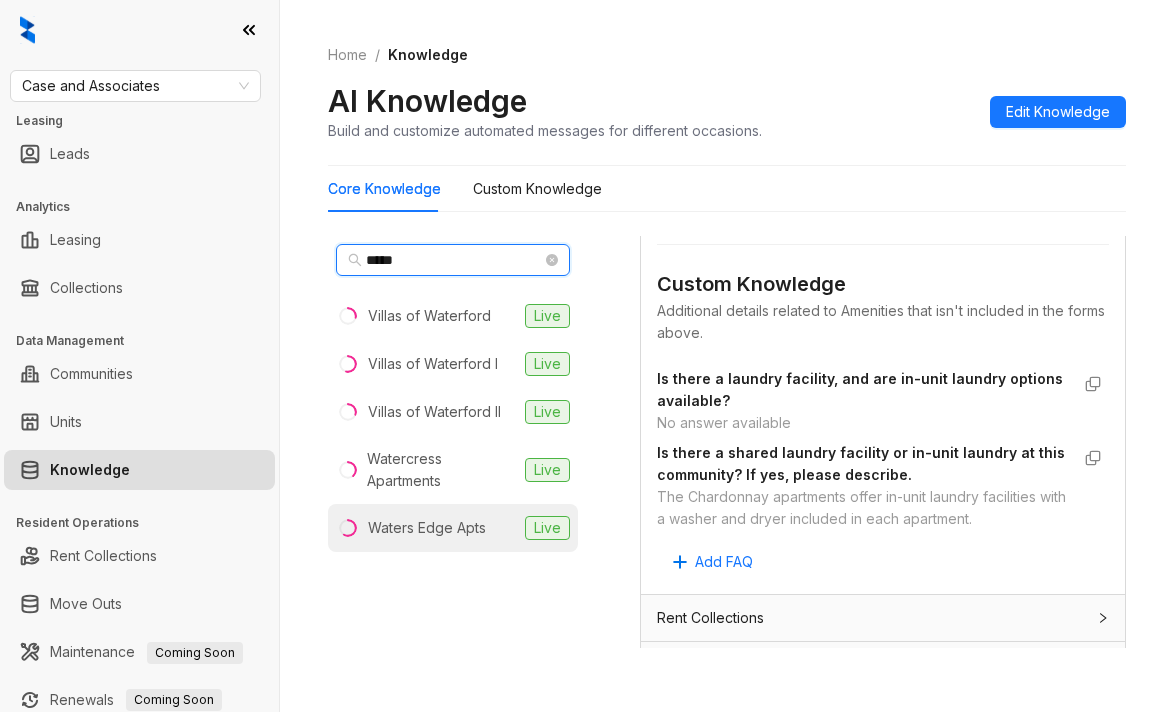 type on "*****" 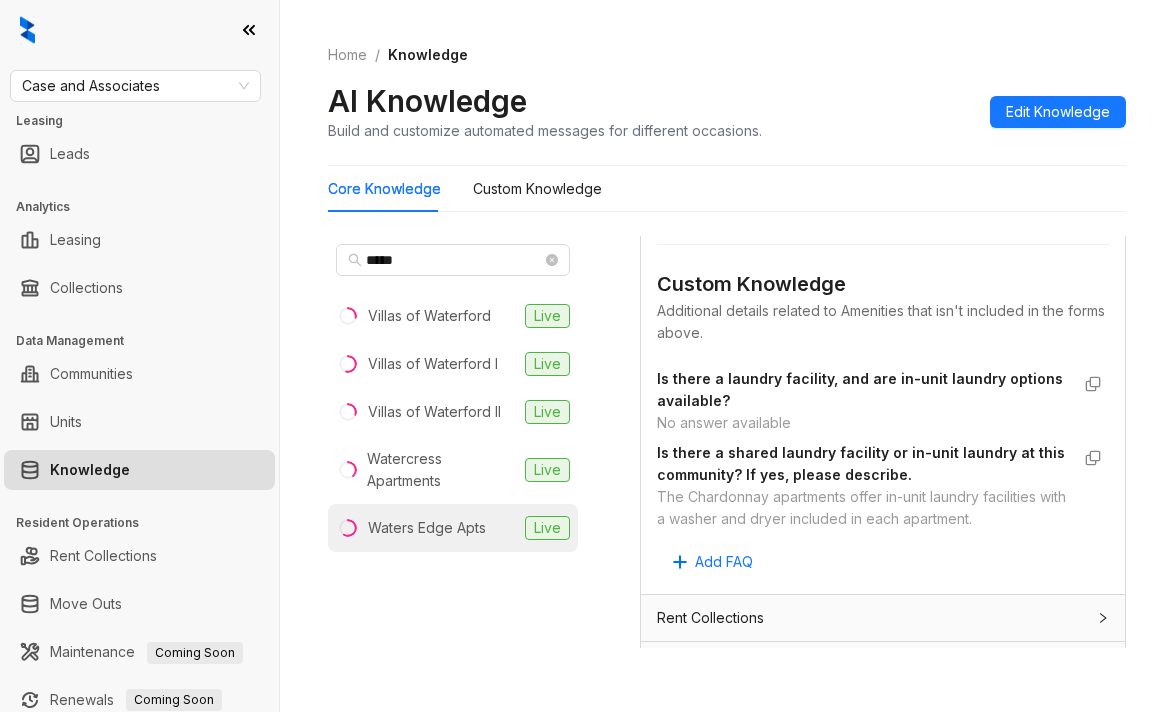 click on "Waters Edge Apts" at bounding box center [427, 528] 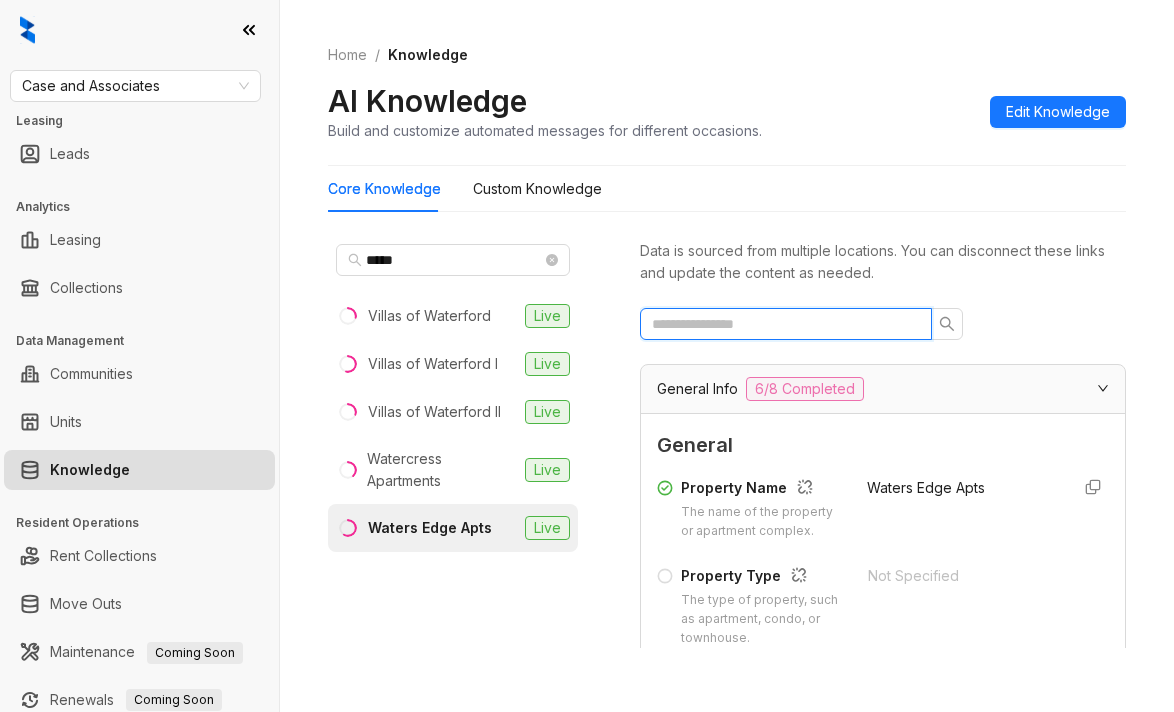 click at bounding box center (778, 324) 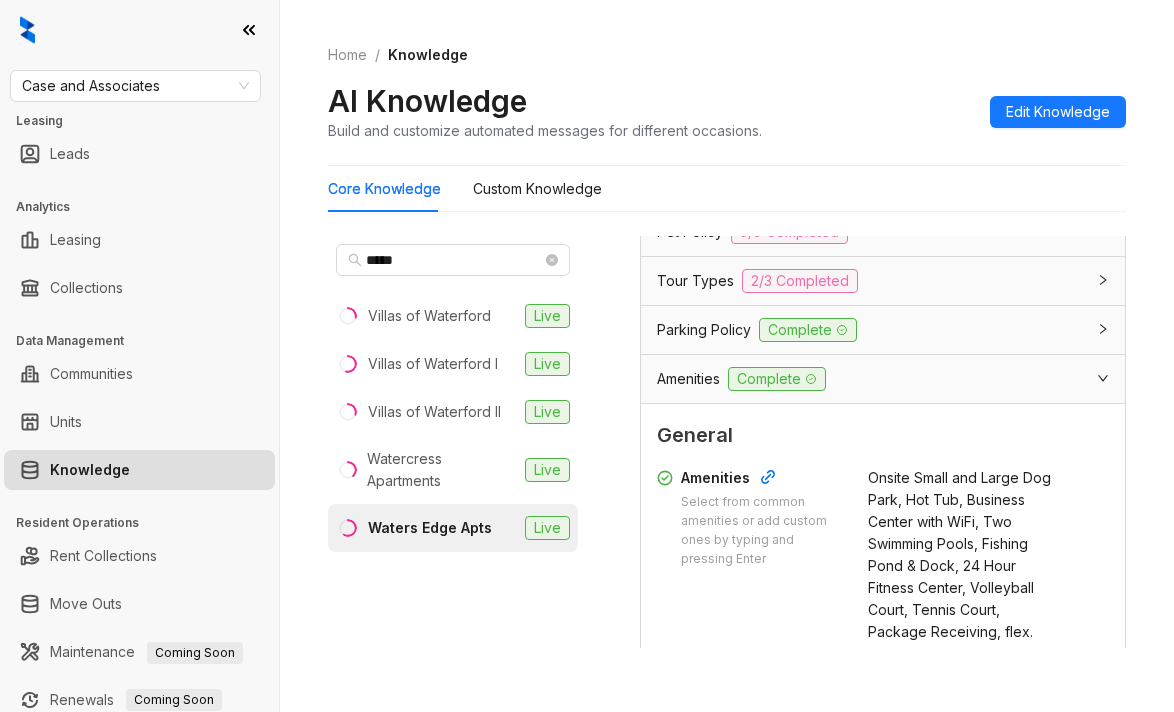 scroll, scrollTop: 500, scrollLeft: 0, axis: vertical 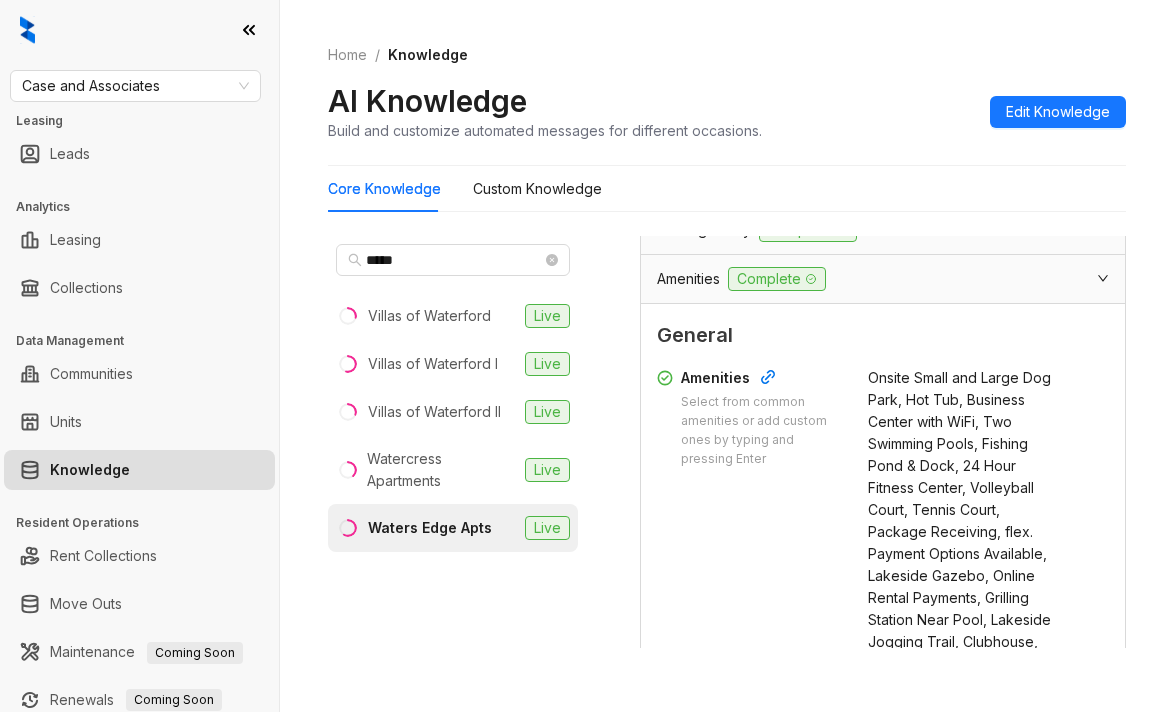 type on "*********" 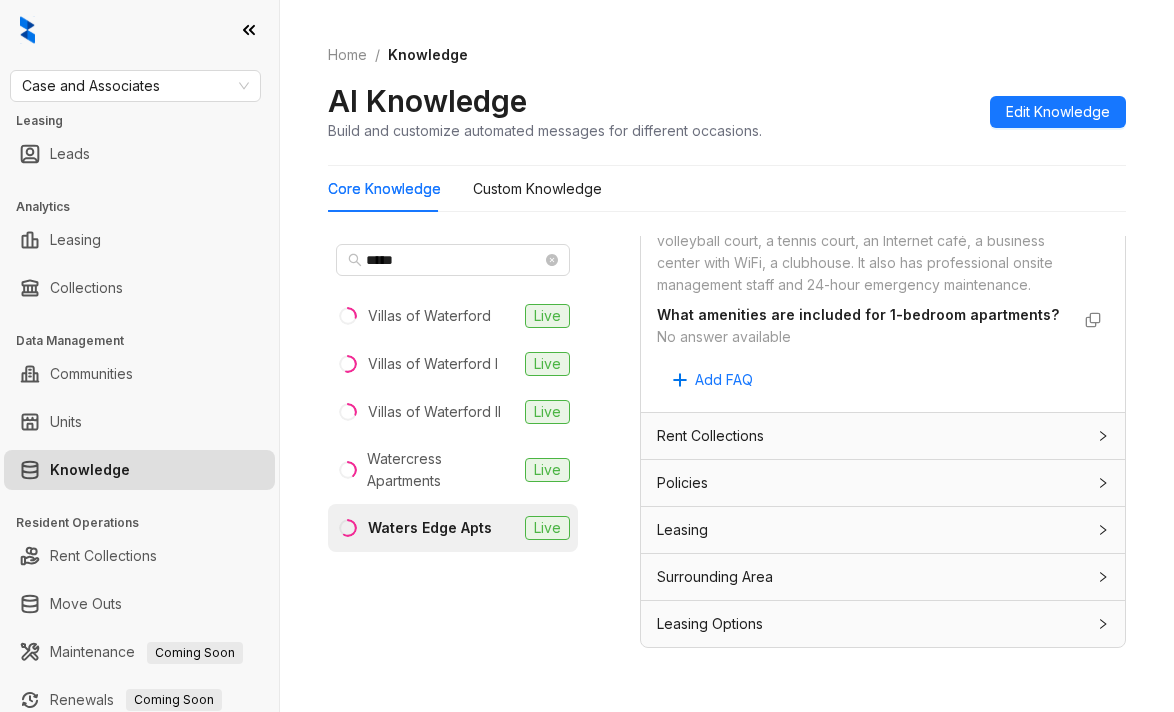 scroll, scrollTop: 1382, scrollLeft: 0, axis: vertical 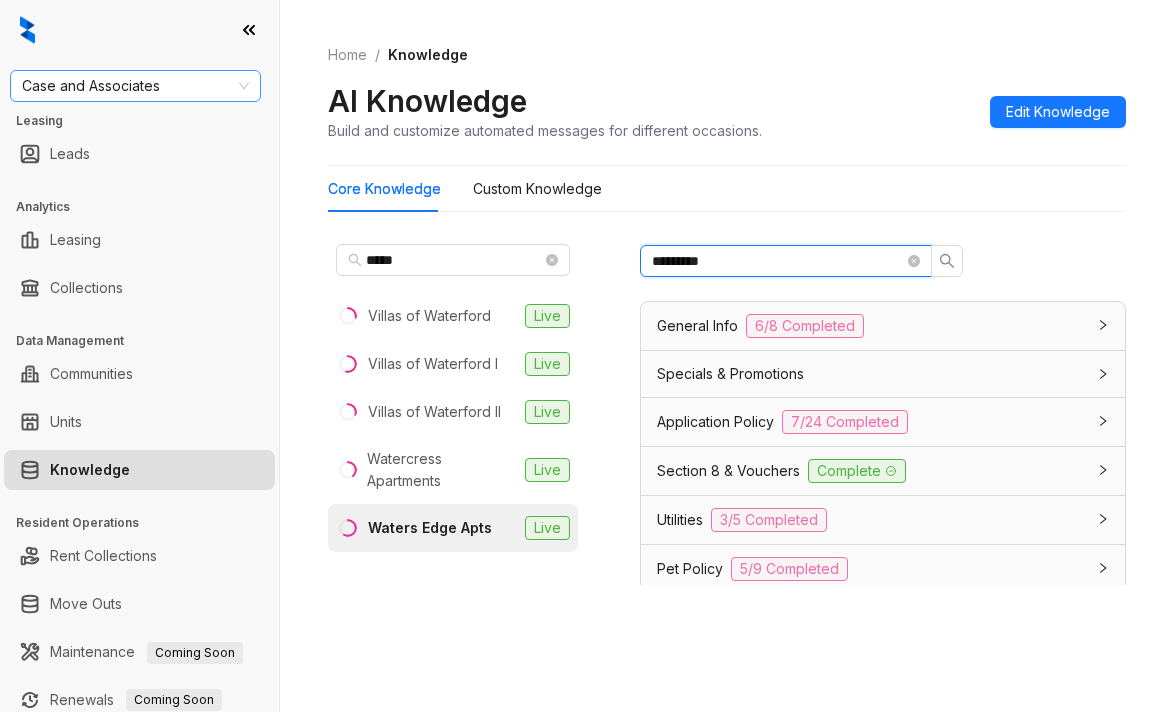 click on "Case and Associates" at bounding box center (135, 86) 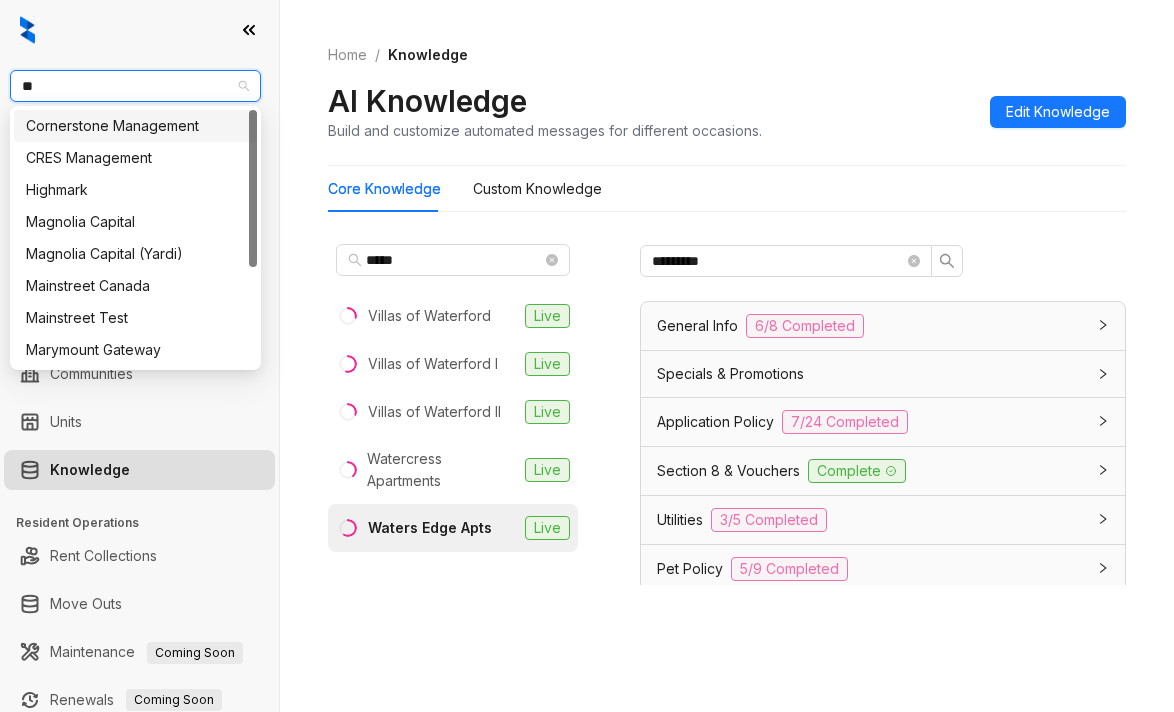 type on "***" 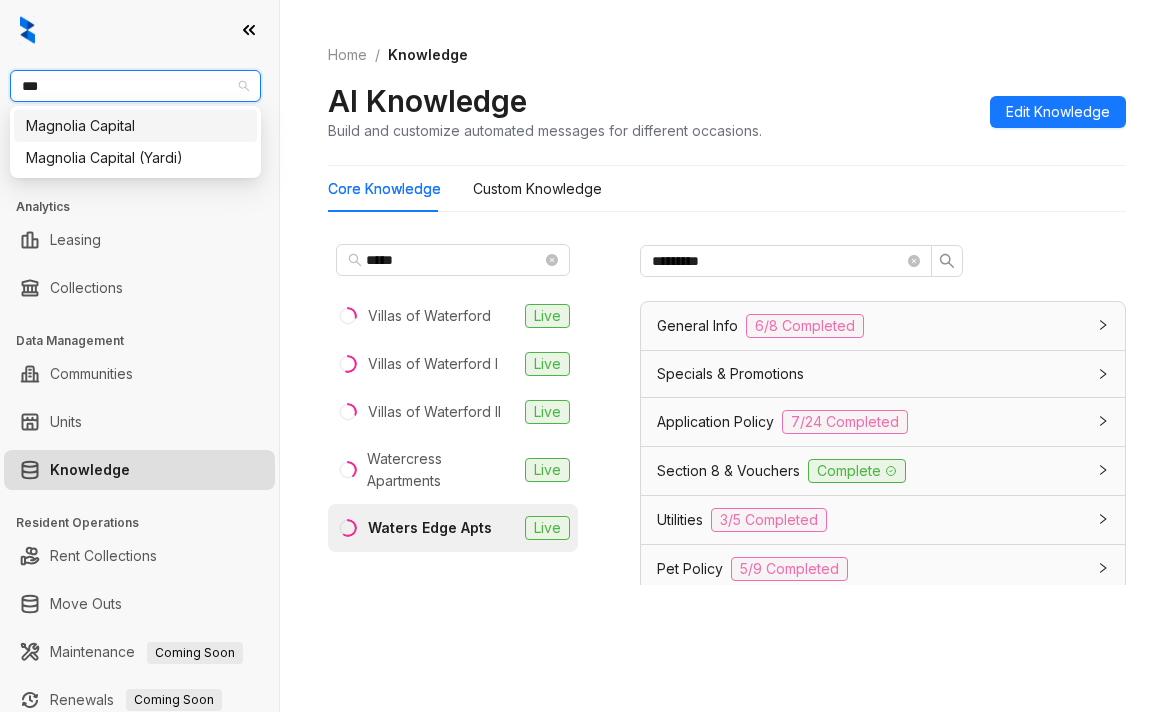 click on "Magnolia Capital" at bounding box center [135, 126] 